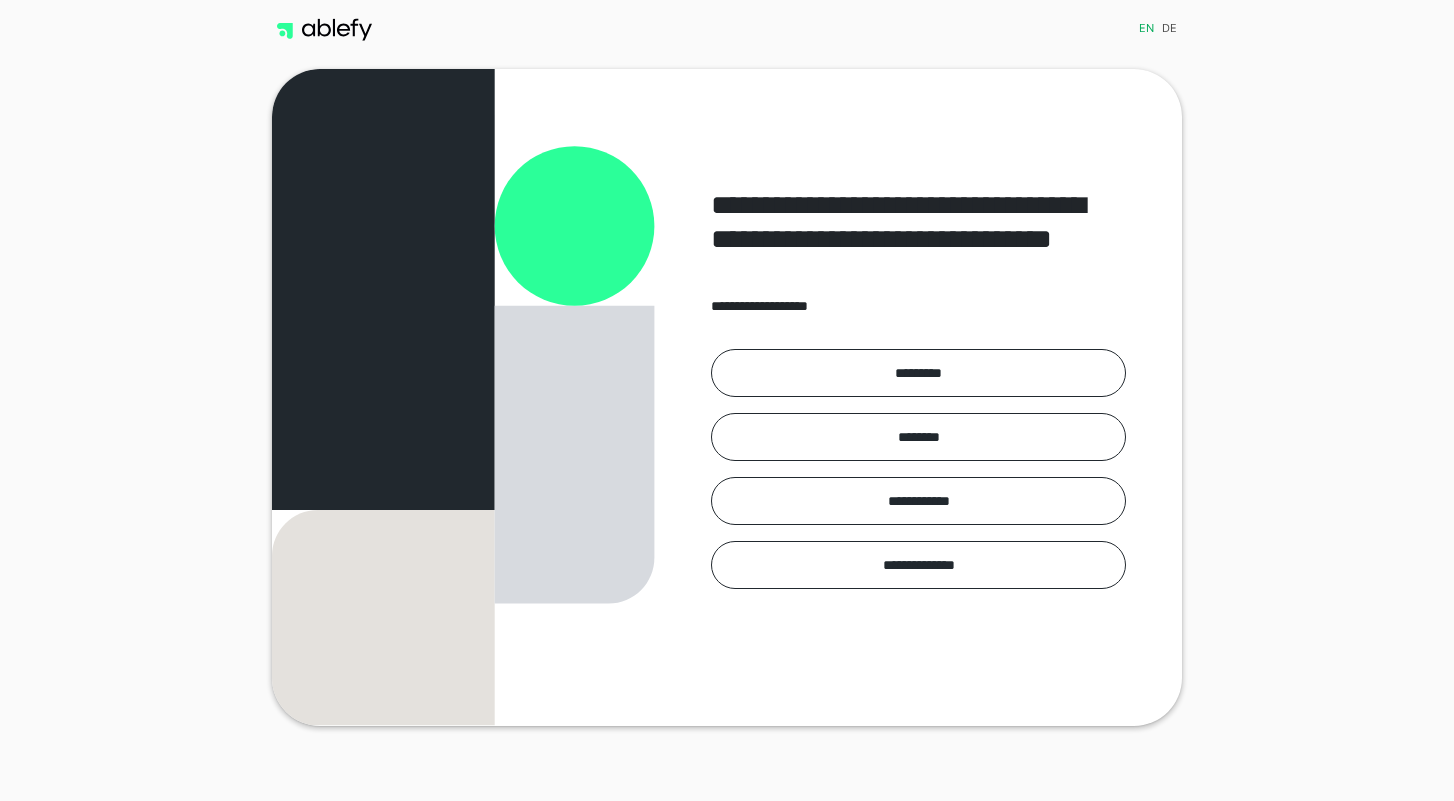 scroll, scrollTop: 0, scrollLeft: 0, axis: both 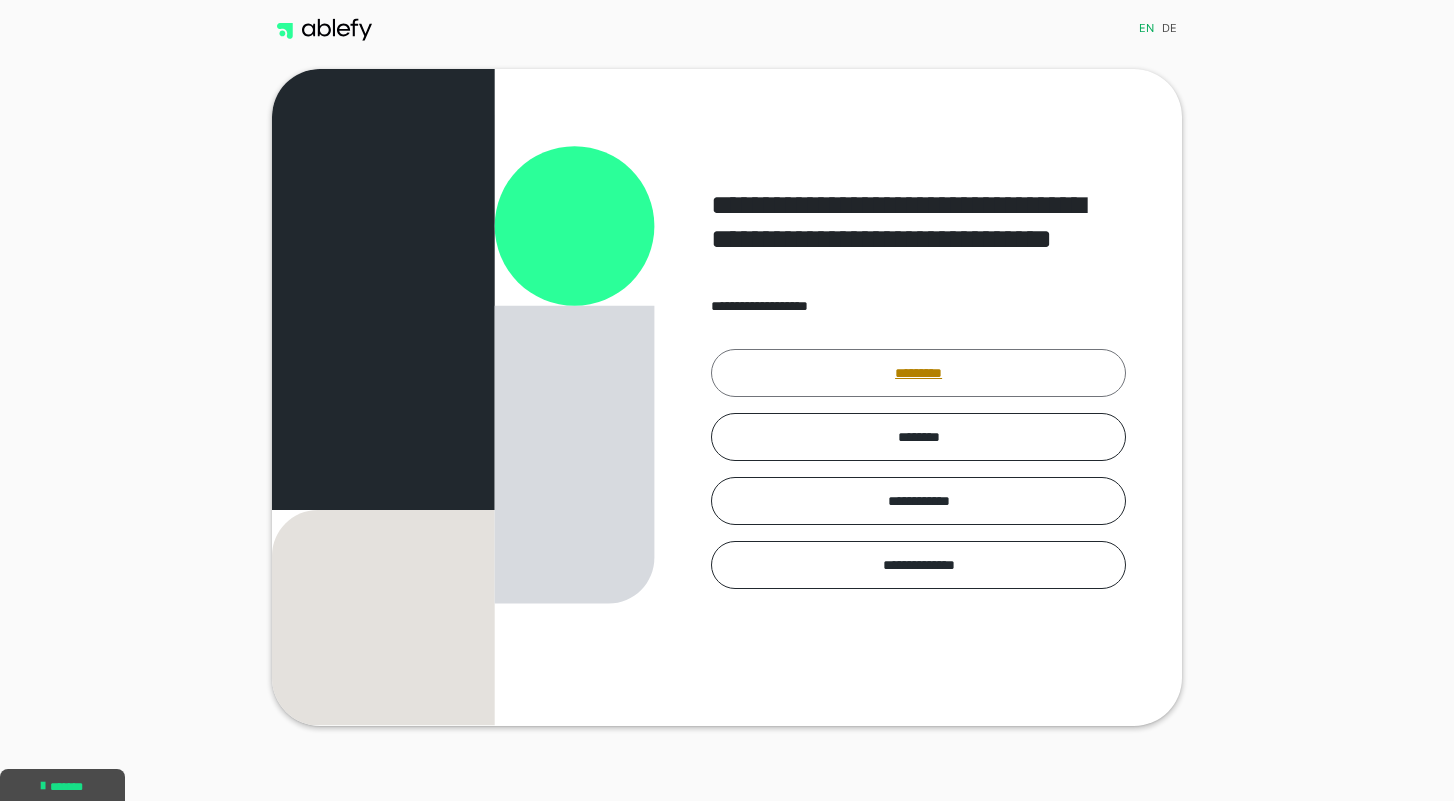 click on "*********" at bounding box center (918, 373) 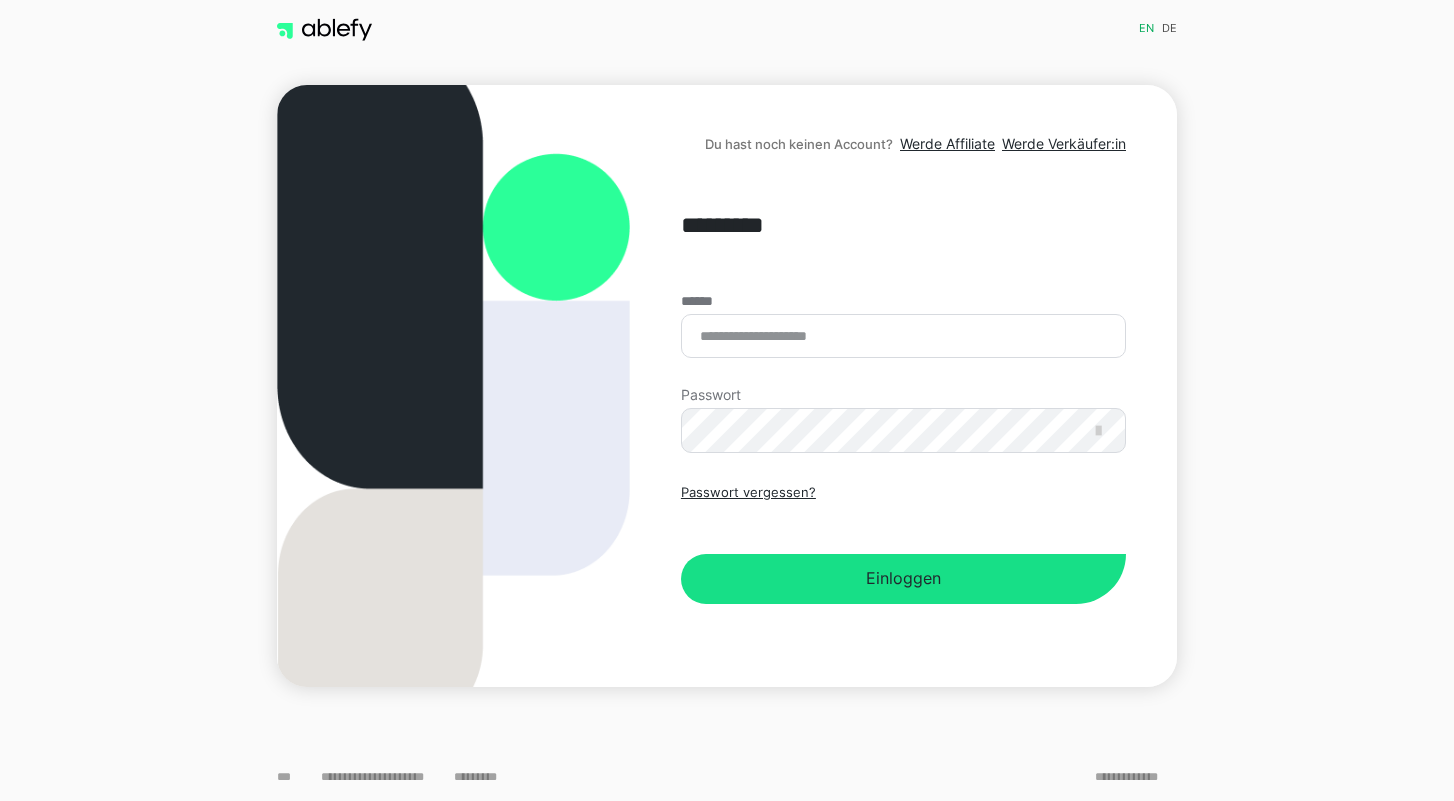 scroll, scrollTop: 0, scrollLeft: 0, axis: both 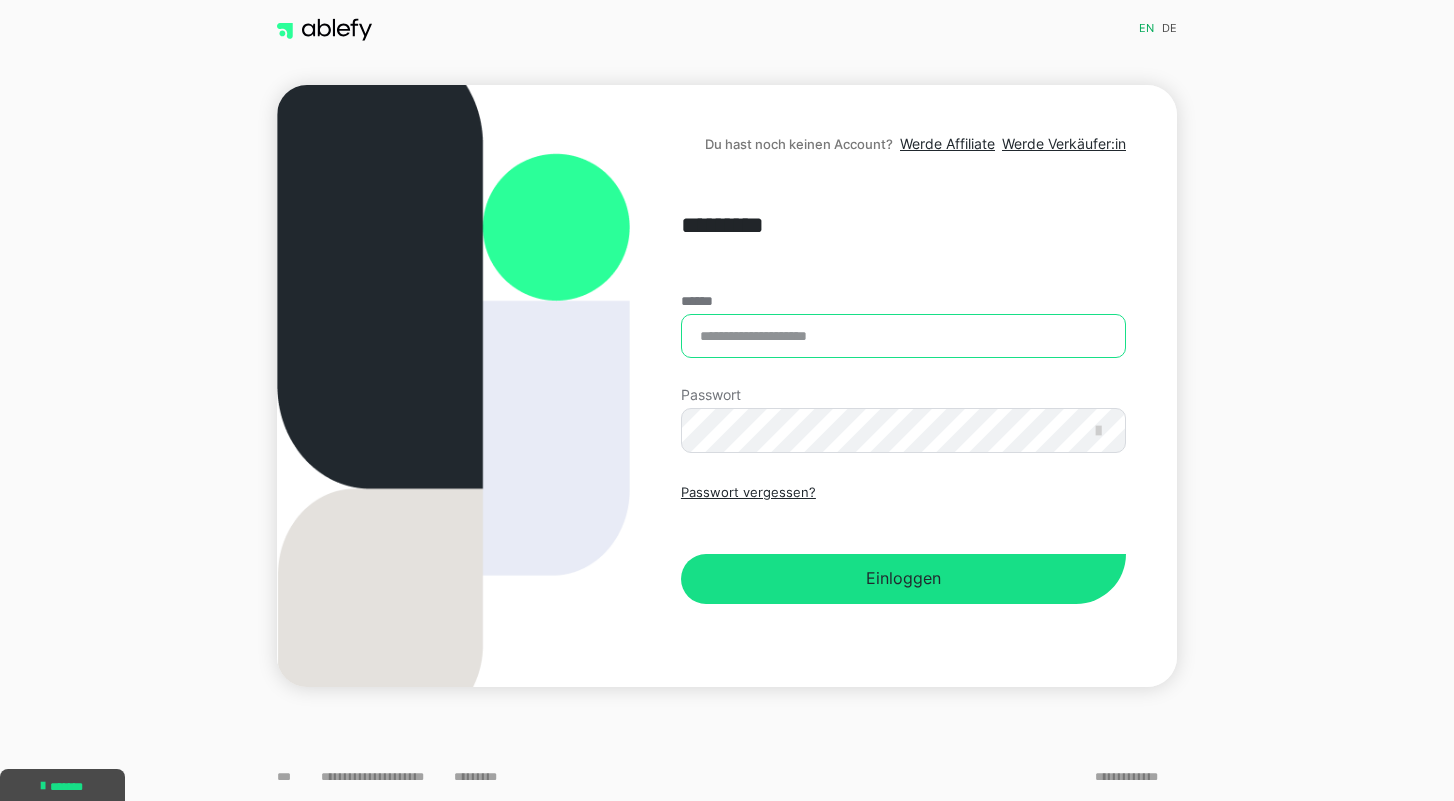 type on "**********" 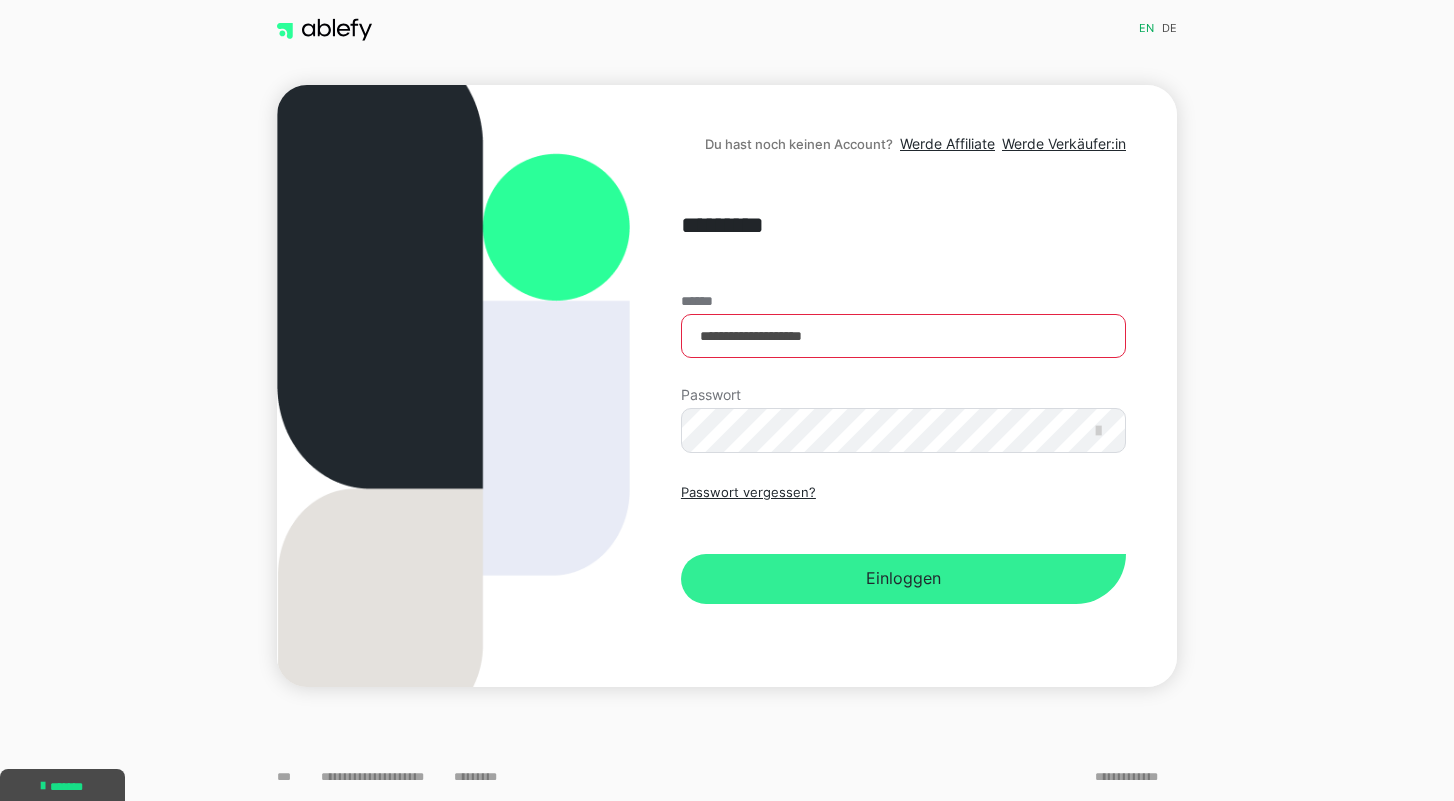 click on "Einloggen" at bounding box center (903, 579) 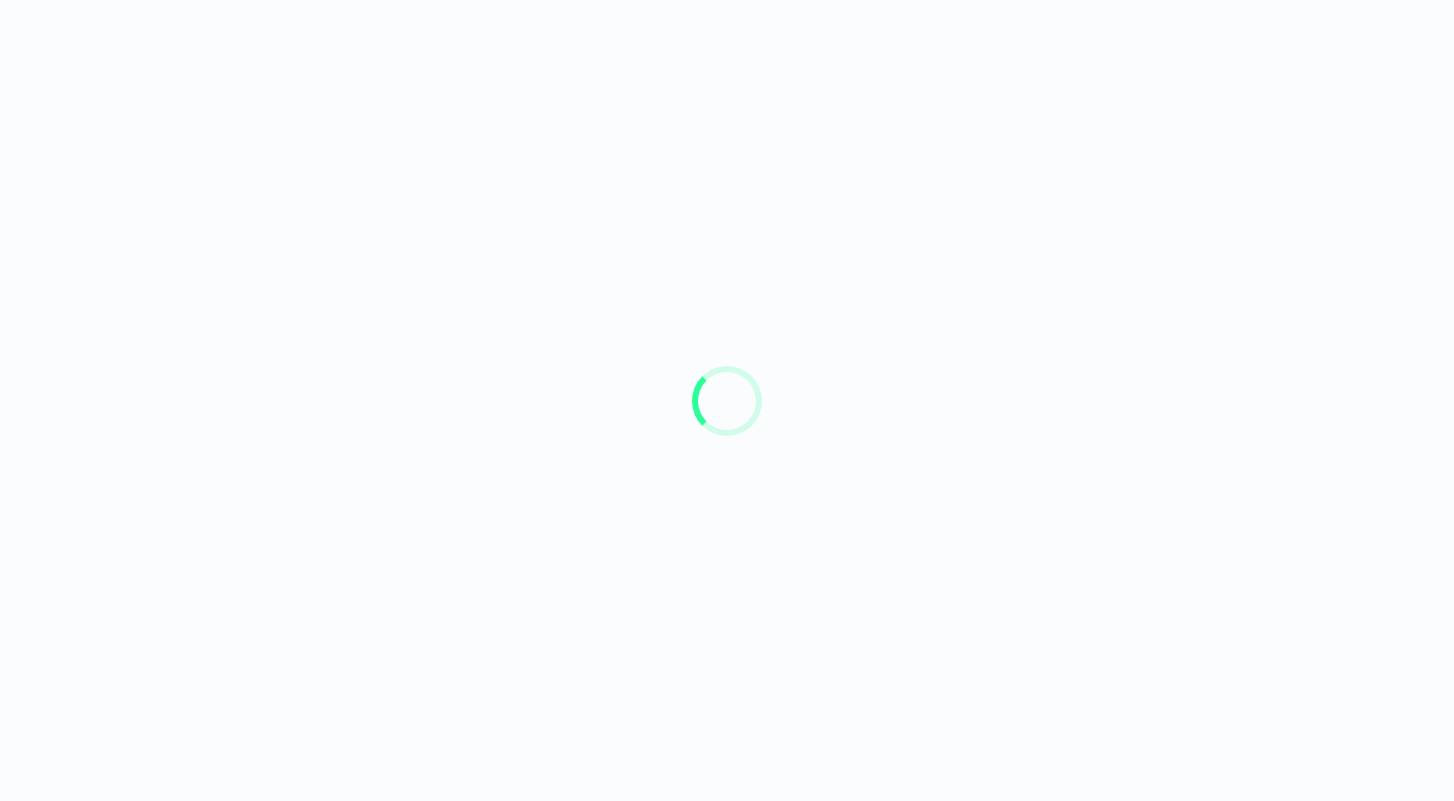 scroll, scrollTop: 0, scrollLeft: 0, axis: both 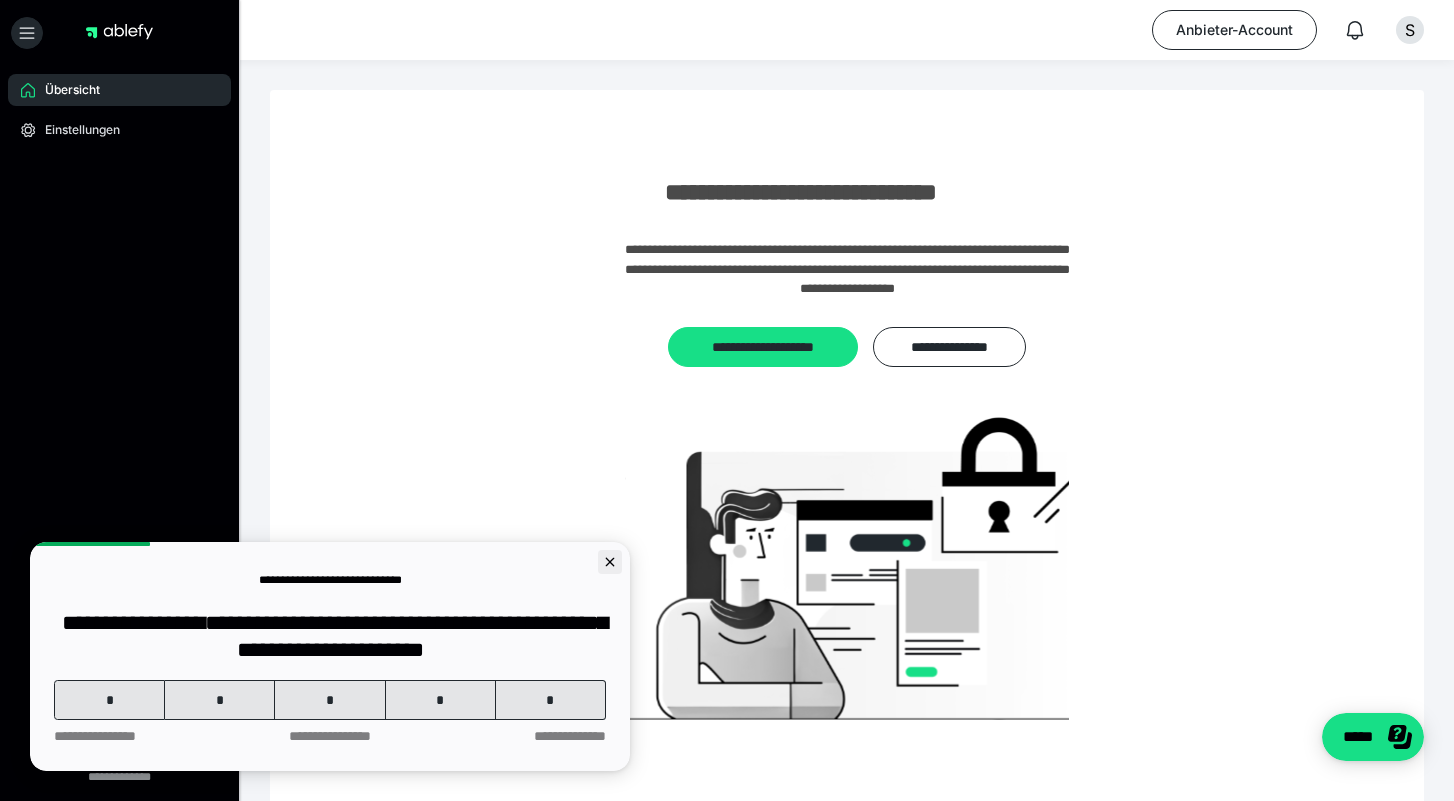 click 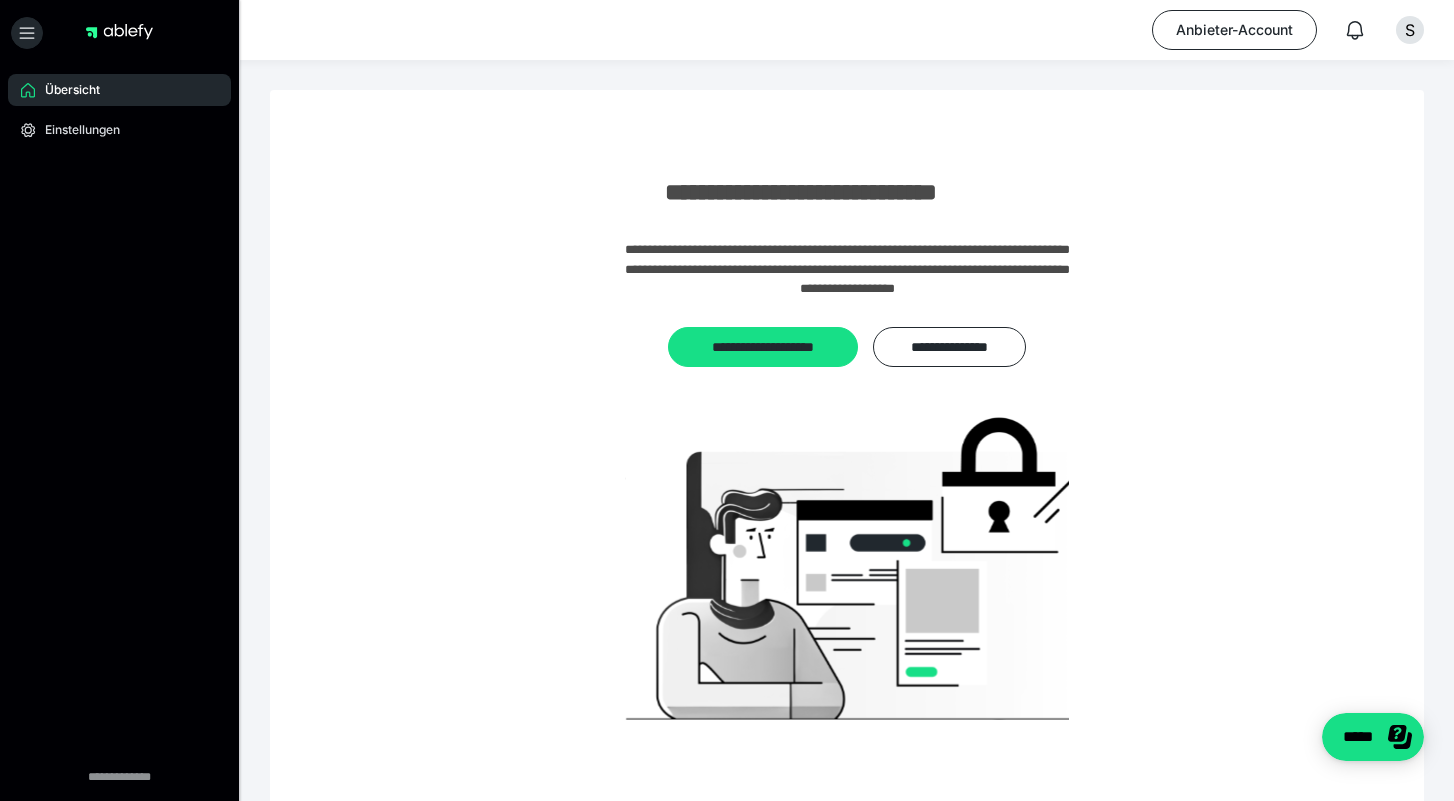 scroll, scrollTop: 0, scrollLeft: 0, axis: both 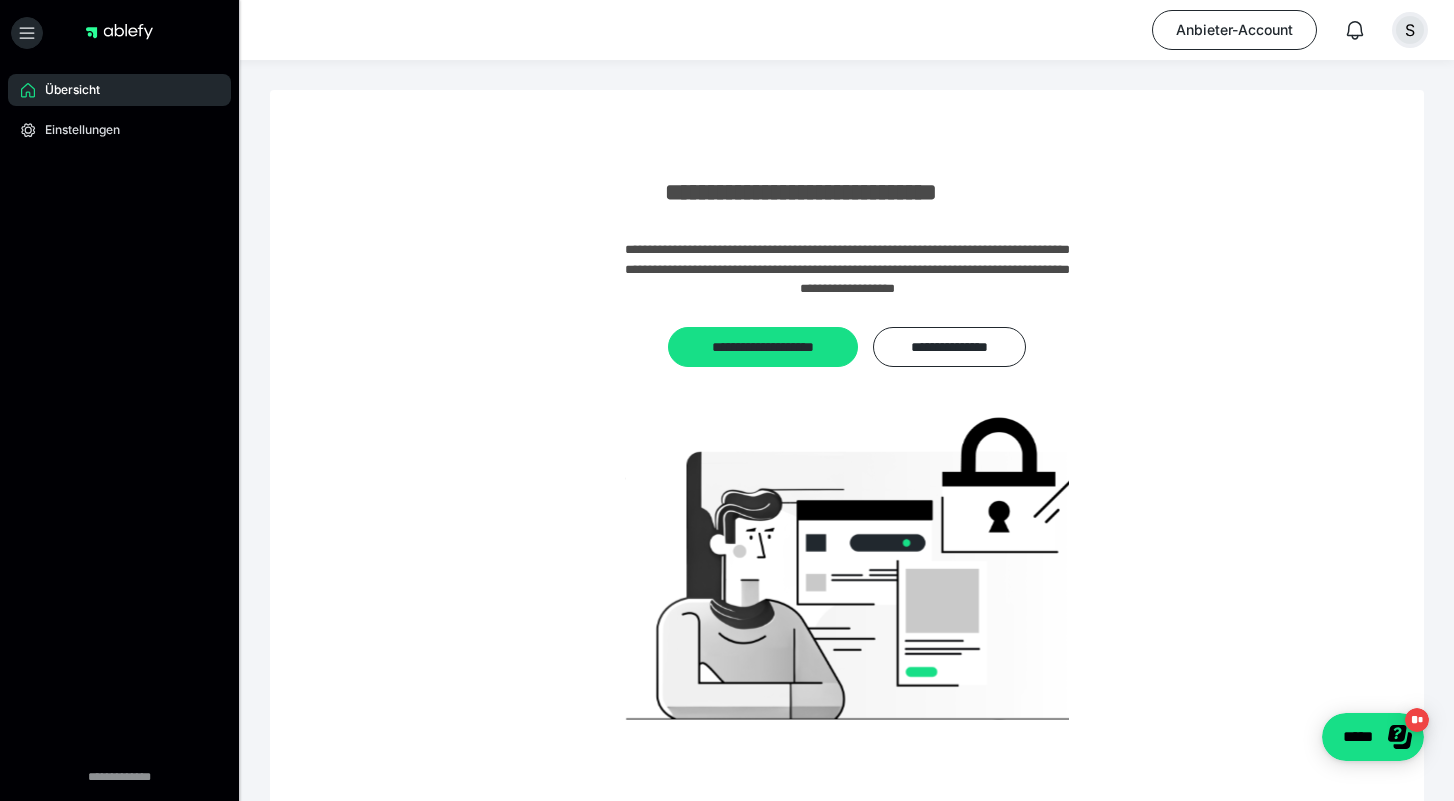 click on "S" at bounding box center (1410, 30) 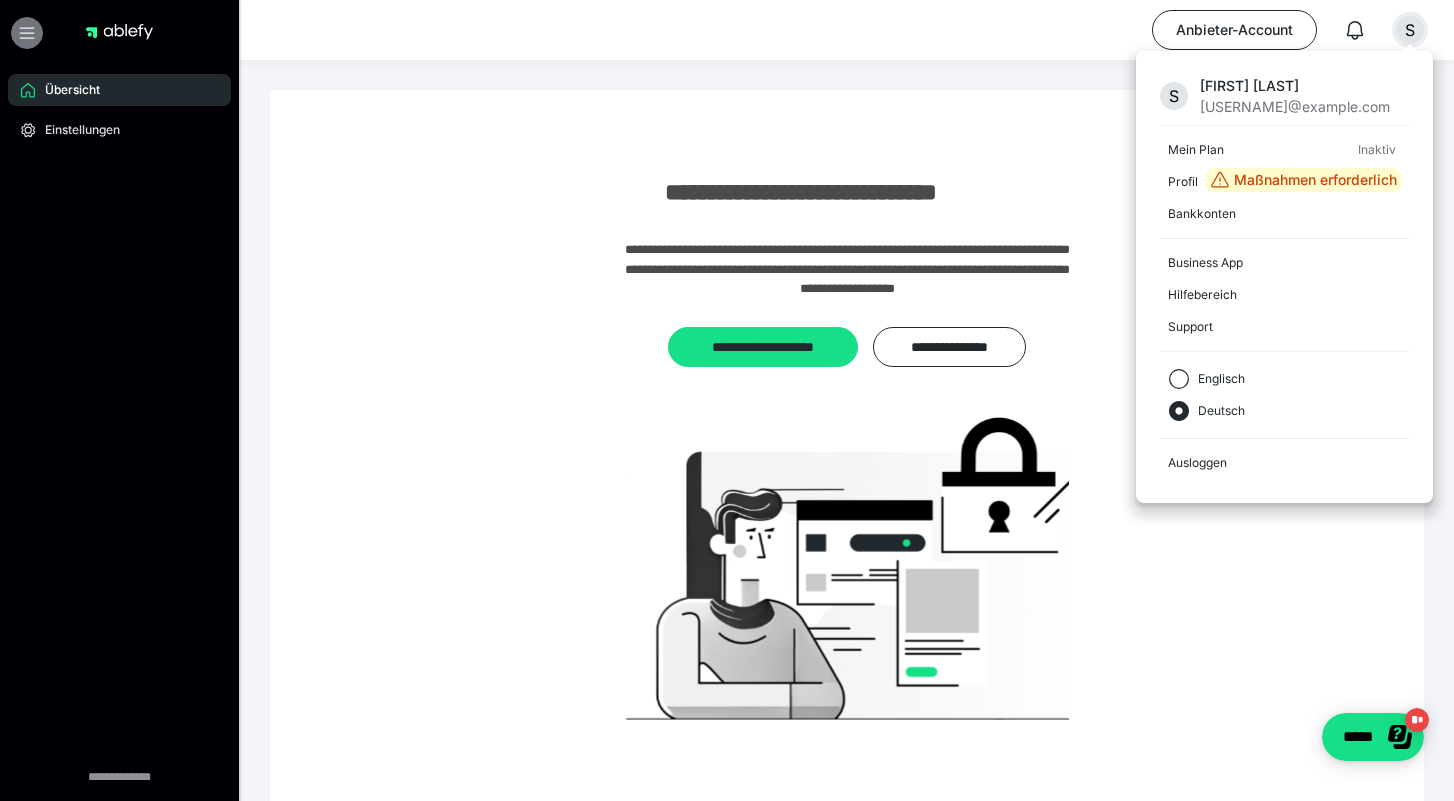 click at bounding box center [27, 33] 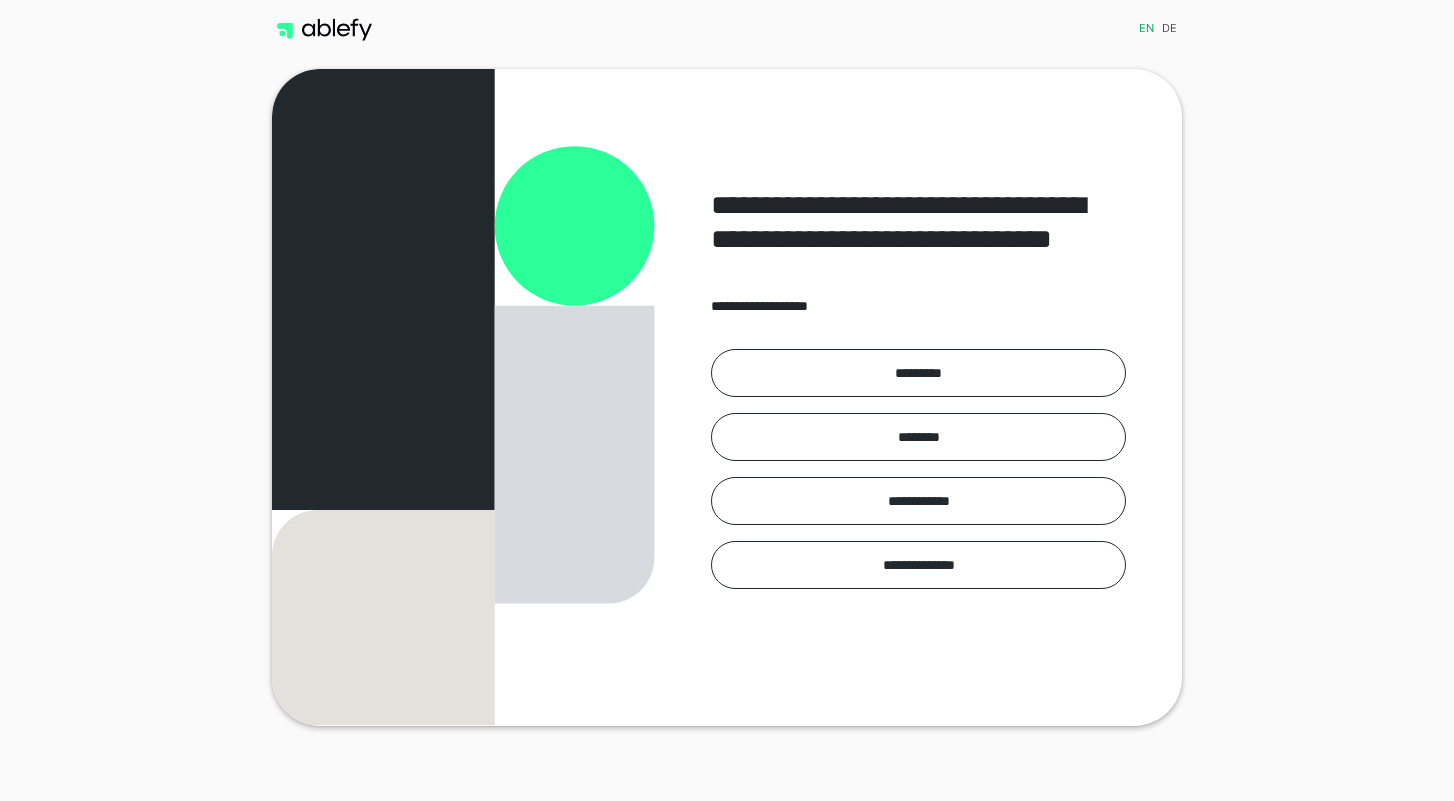 scroll, scrollTop: 0, scrollLeft: 0, axis: both 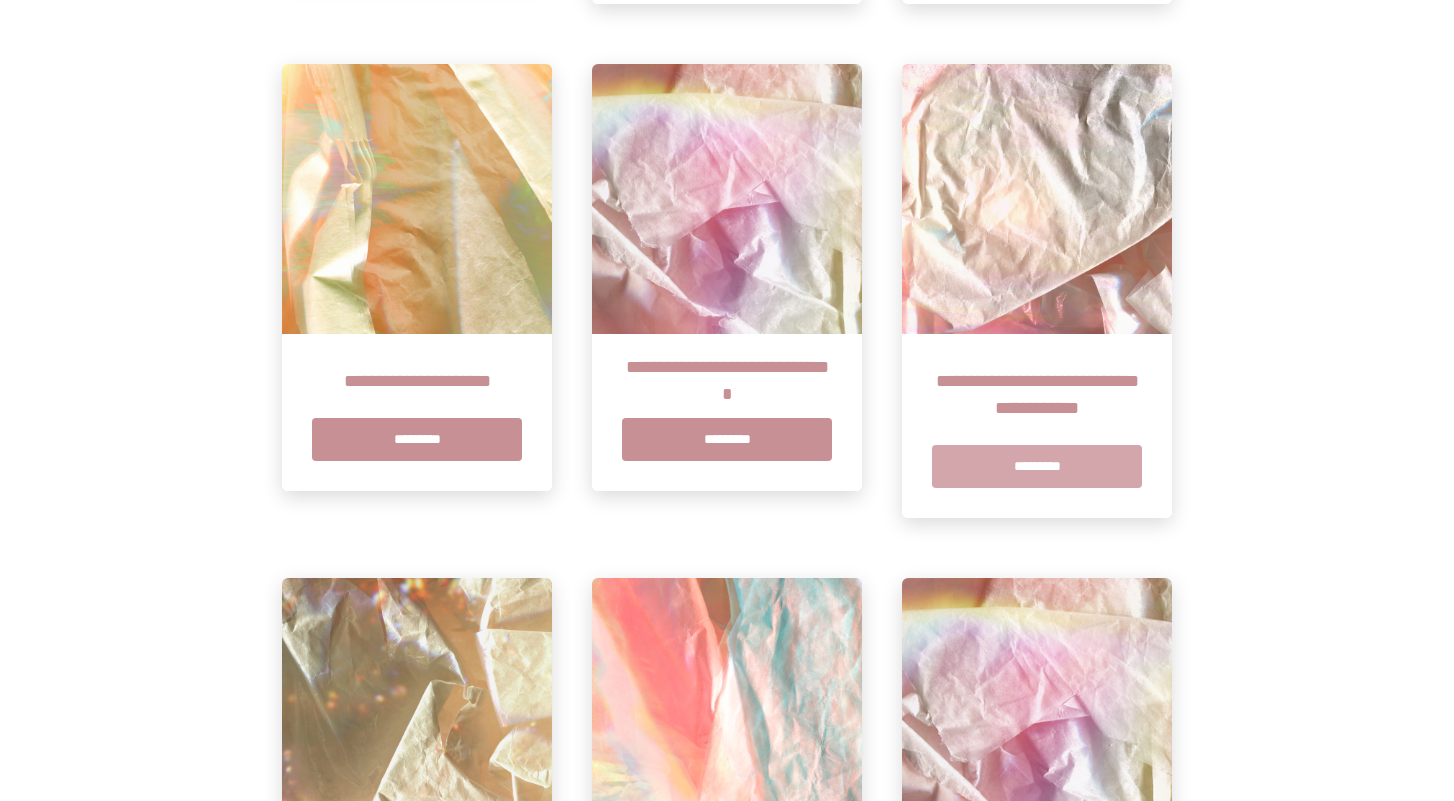 click on "*********" at bounding box center [1037, 466] 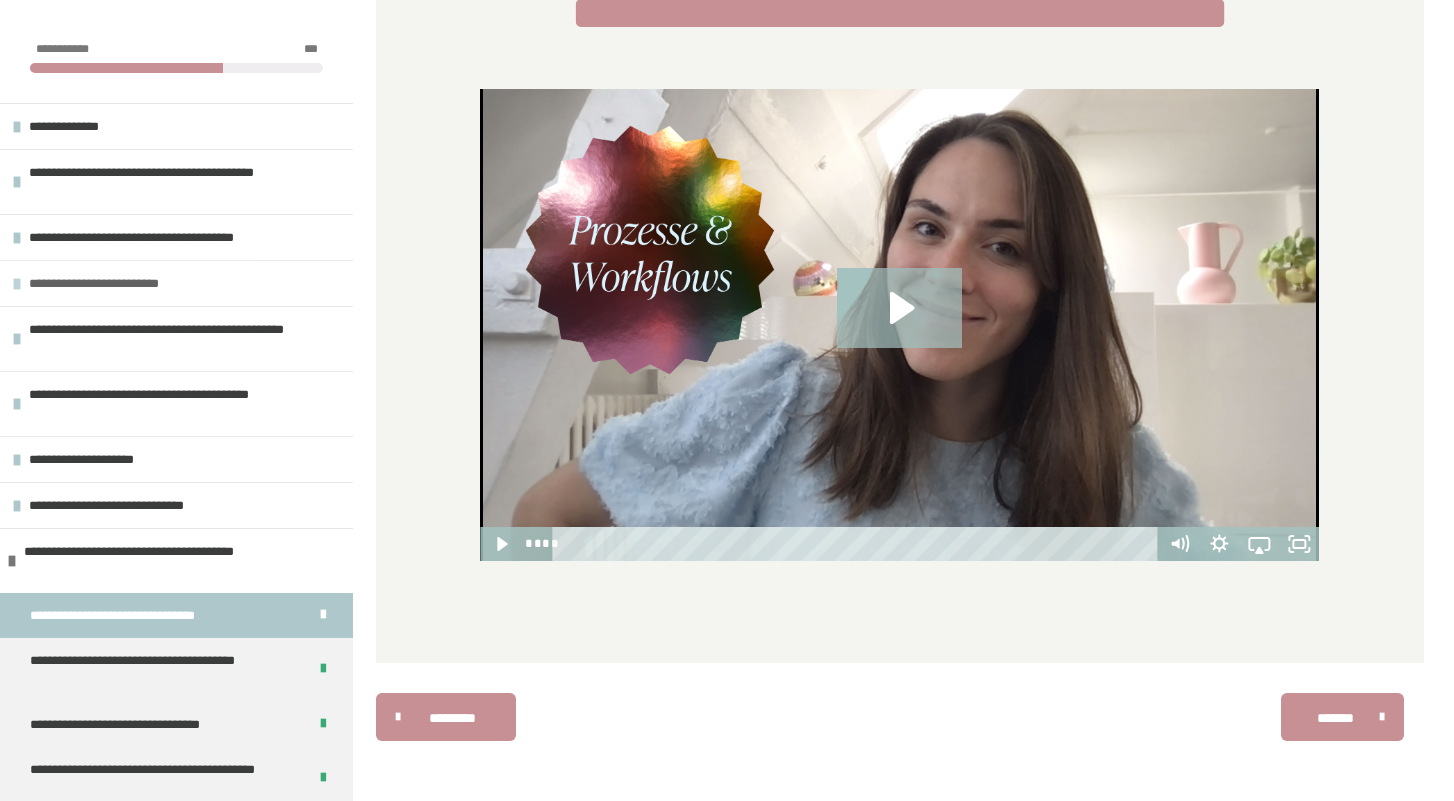 scroll, scrollTop: 398, scrollLeft: 0, axis: vertical 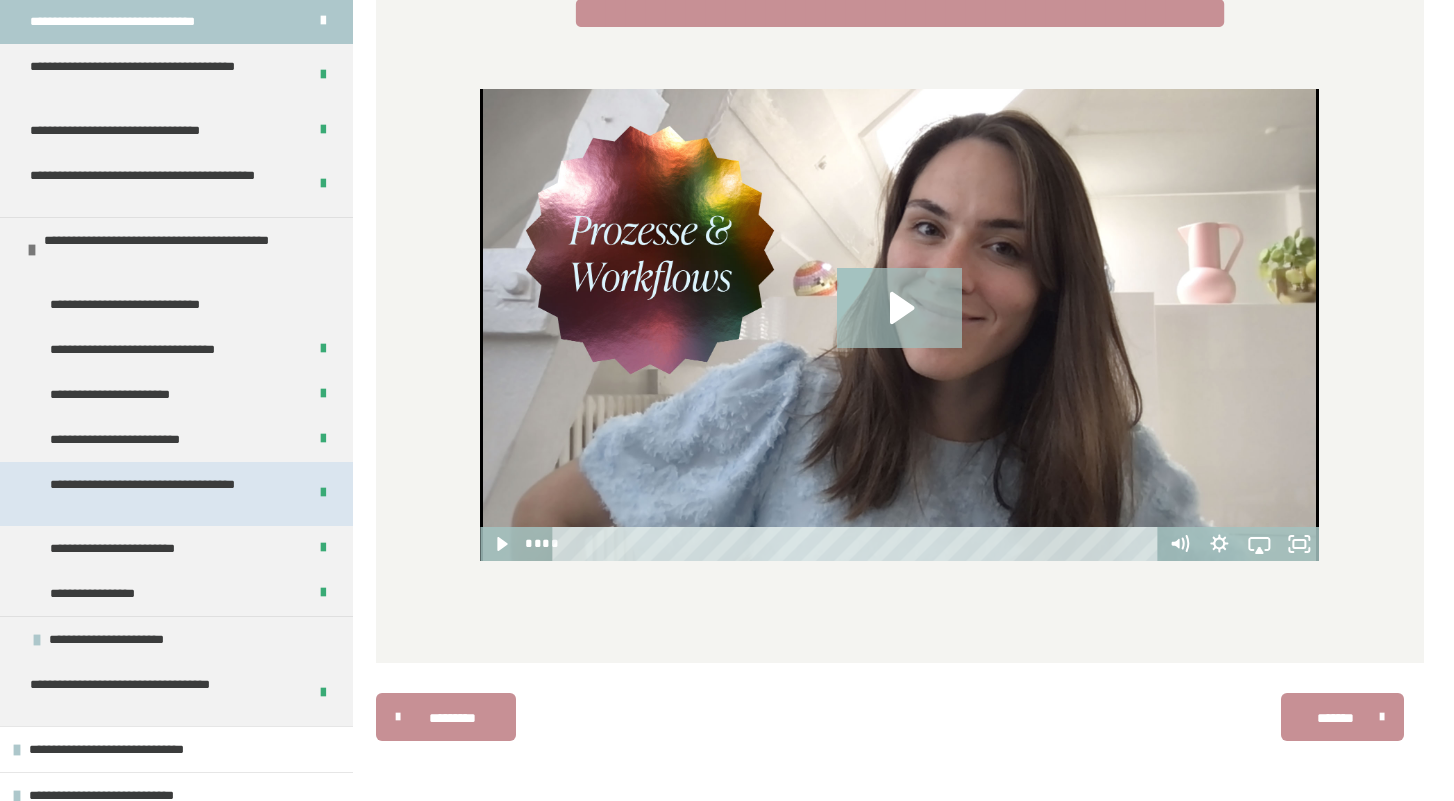 click on "**********" at bounding box center [170, 494] 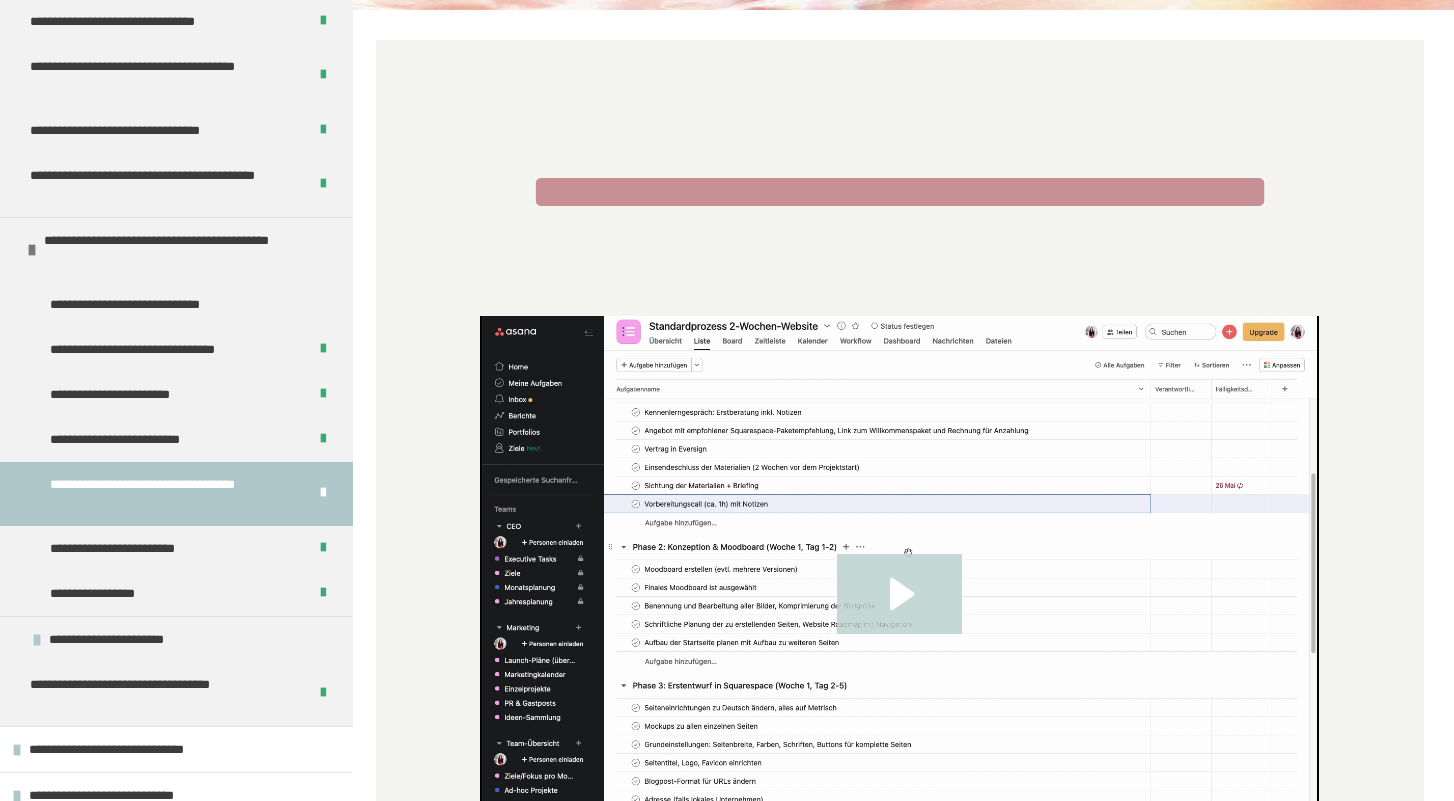 click 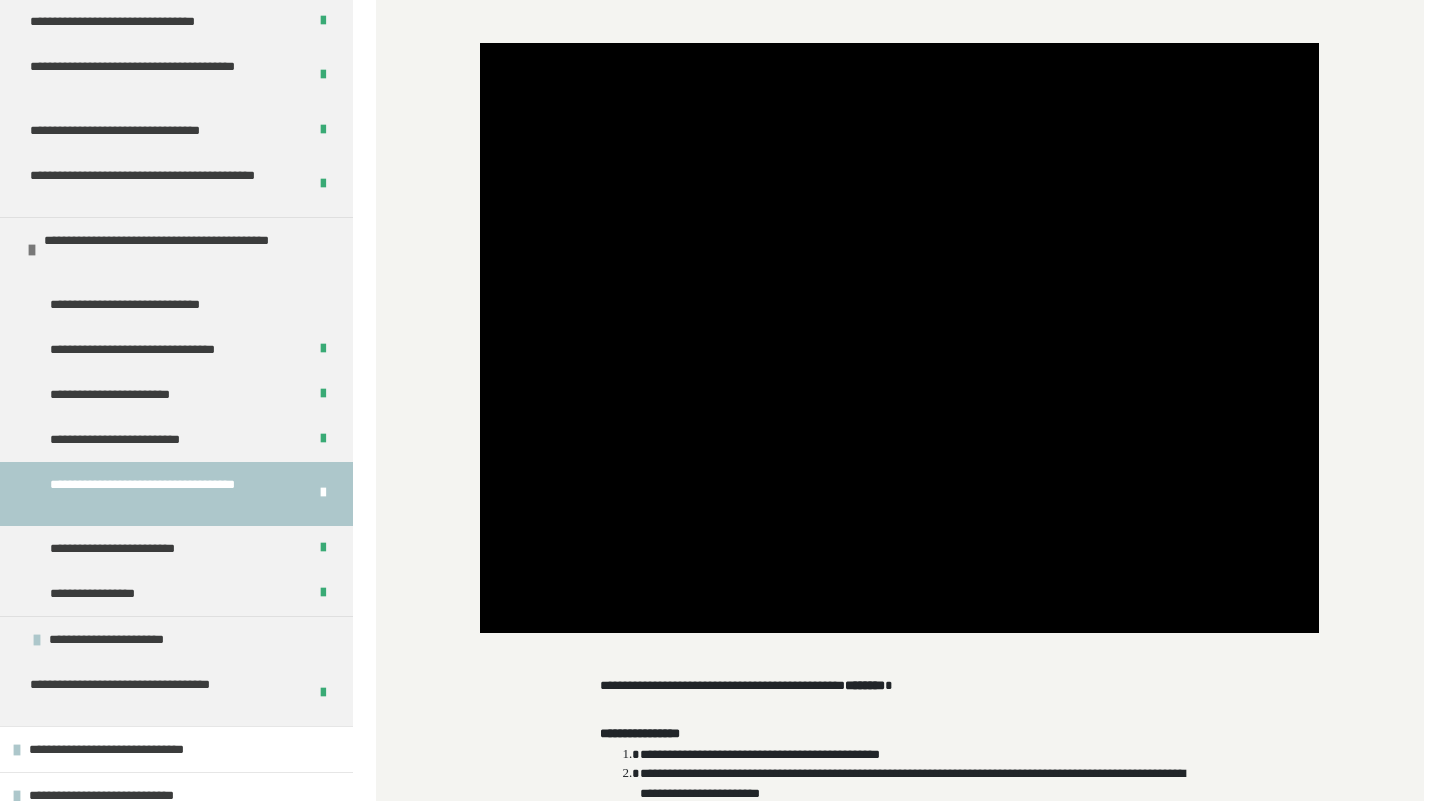 scroll, scrollTop: 543, scrollLeft: 0, axis: vertical 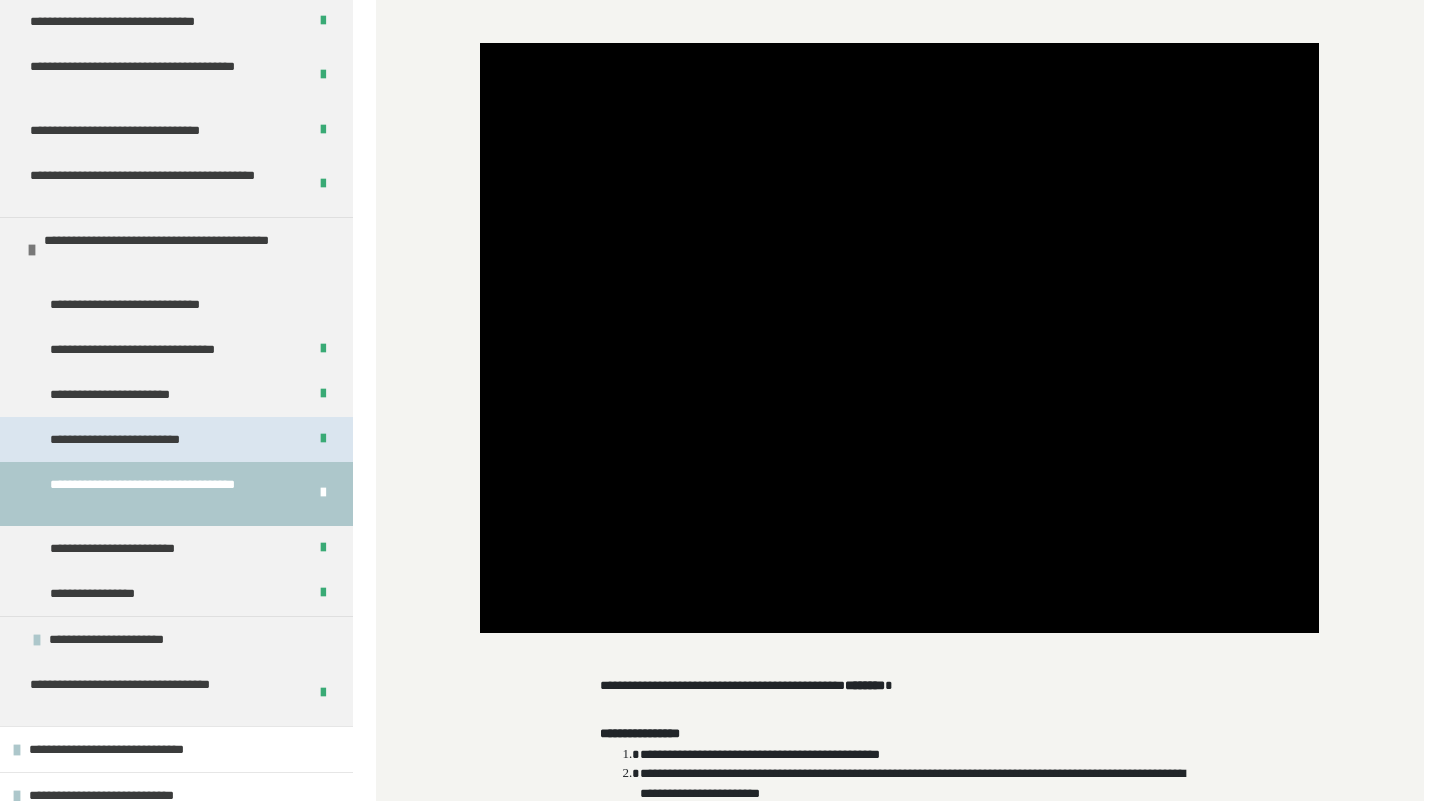 click on "**********" at bounding box center (153, 439) 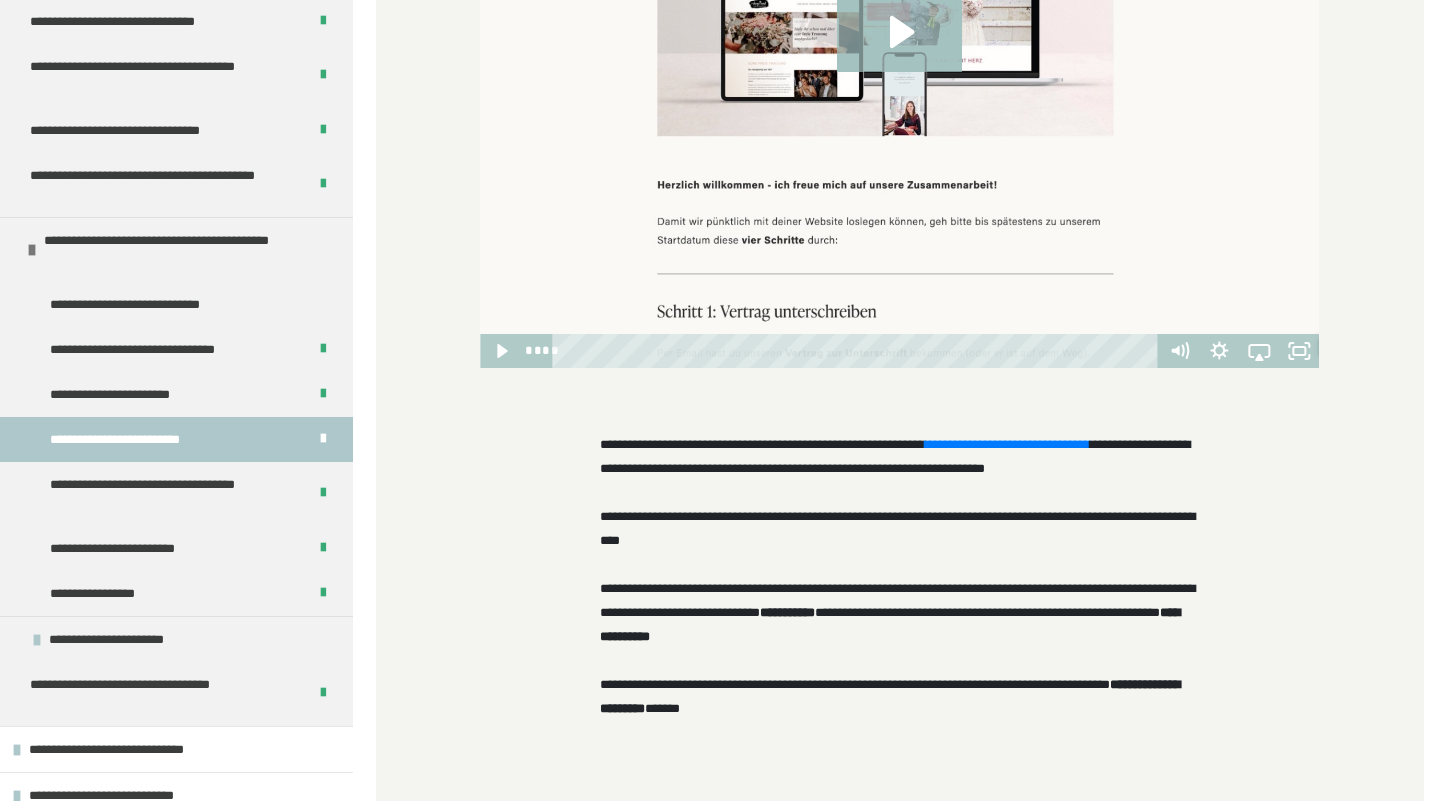 scroll, scrollTop: 928, scrollLeft: 0, axis: vertical 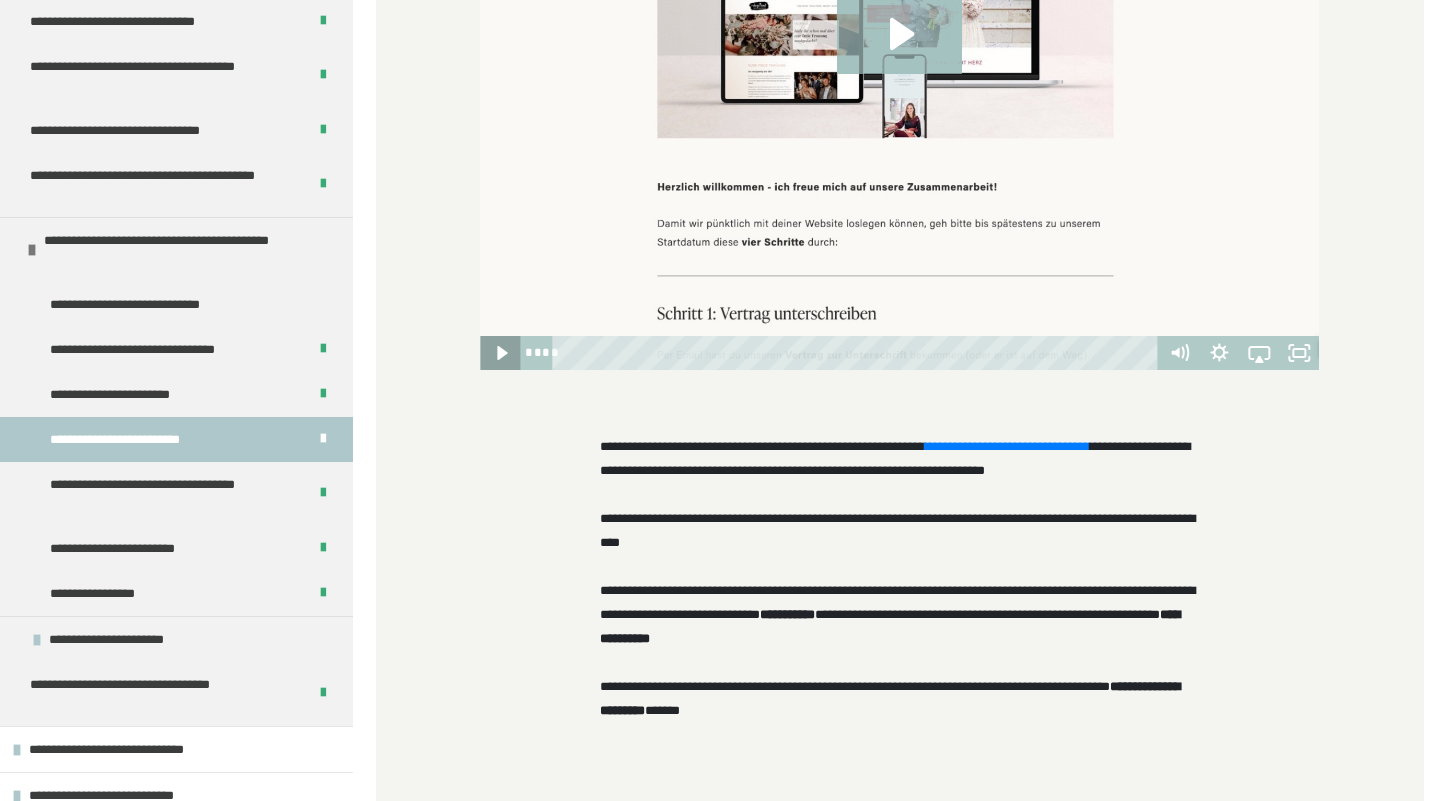 click 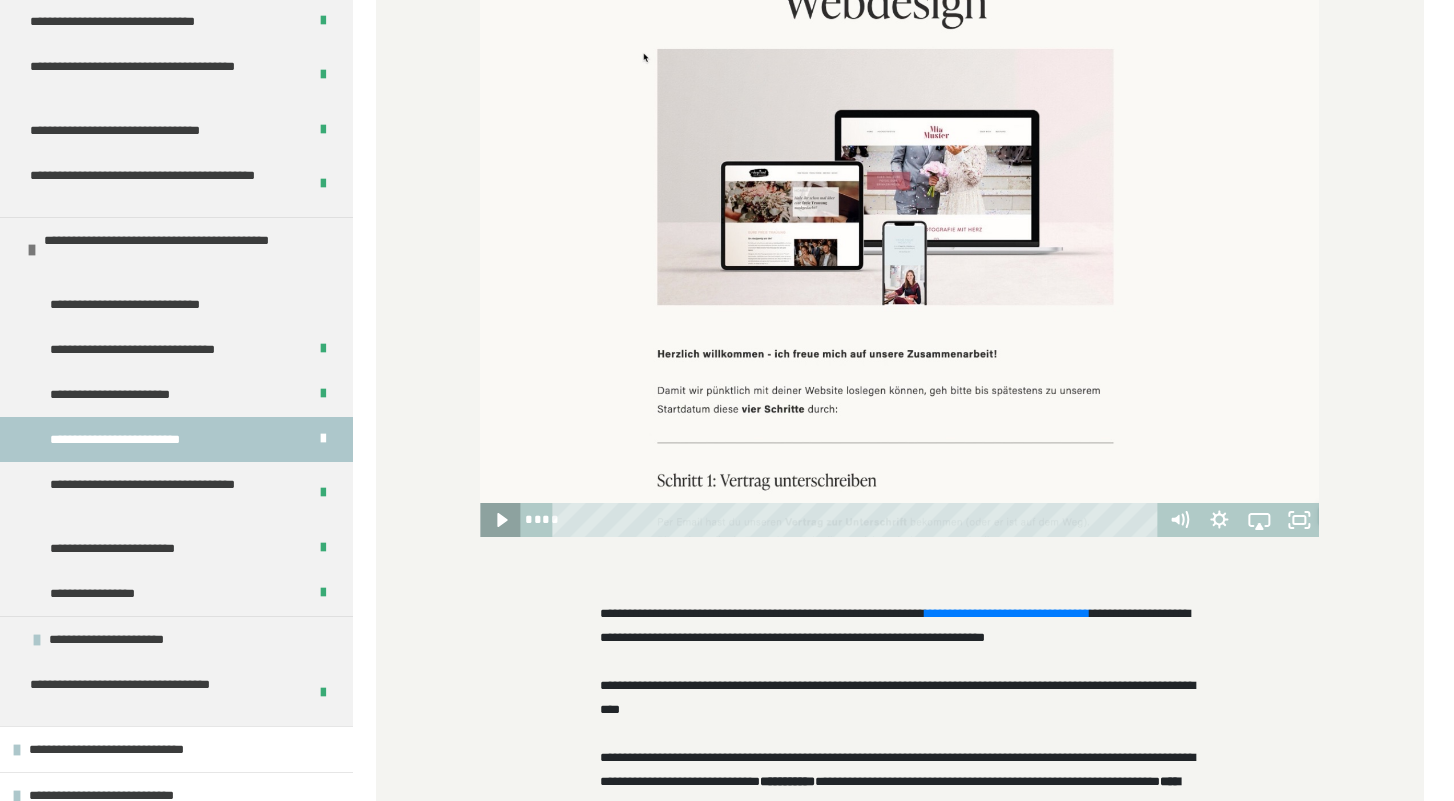 scroll, scrollTop: 618, scrollLeft: 0, axis: vertical 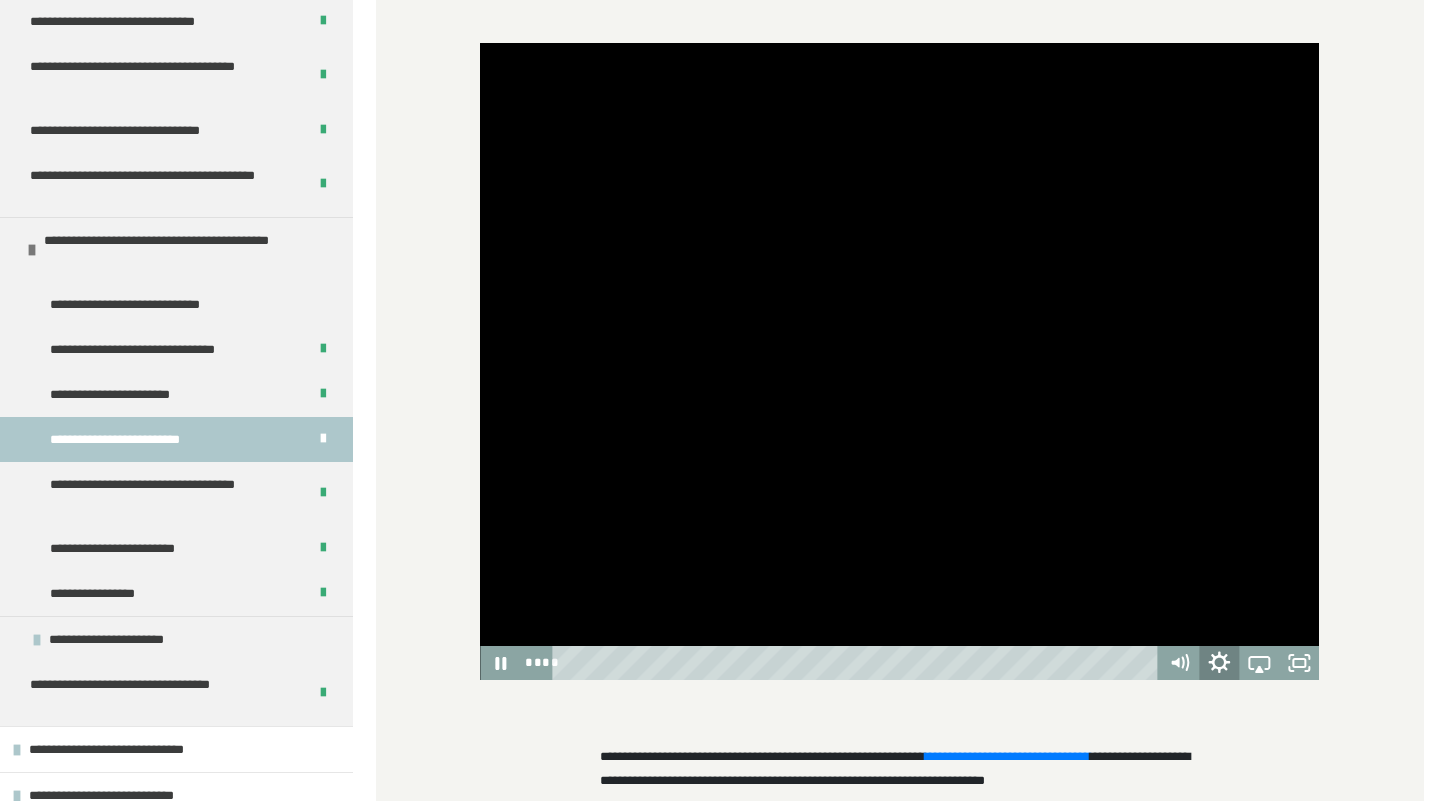 click 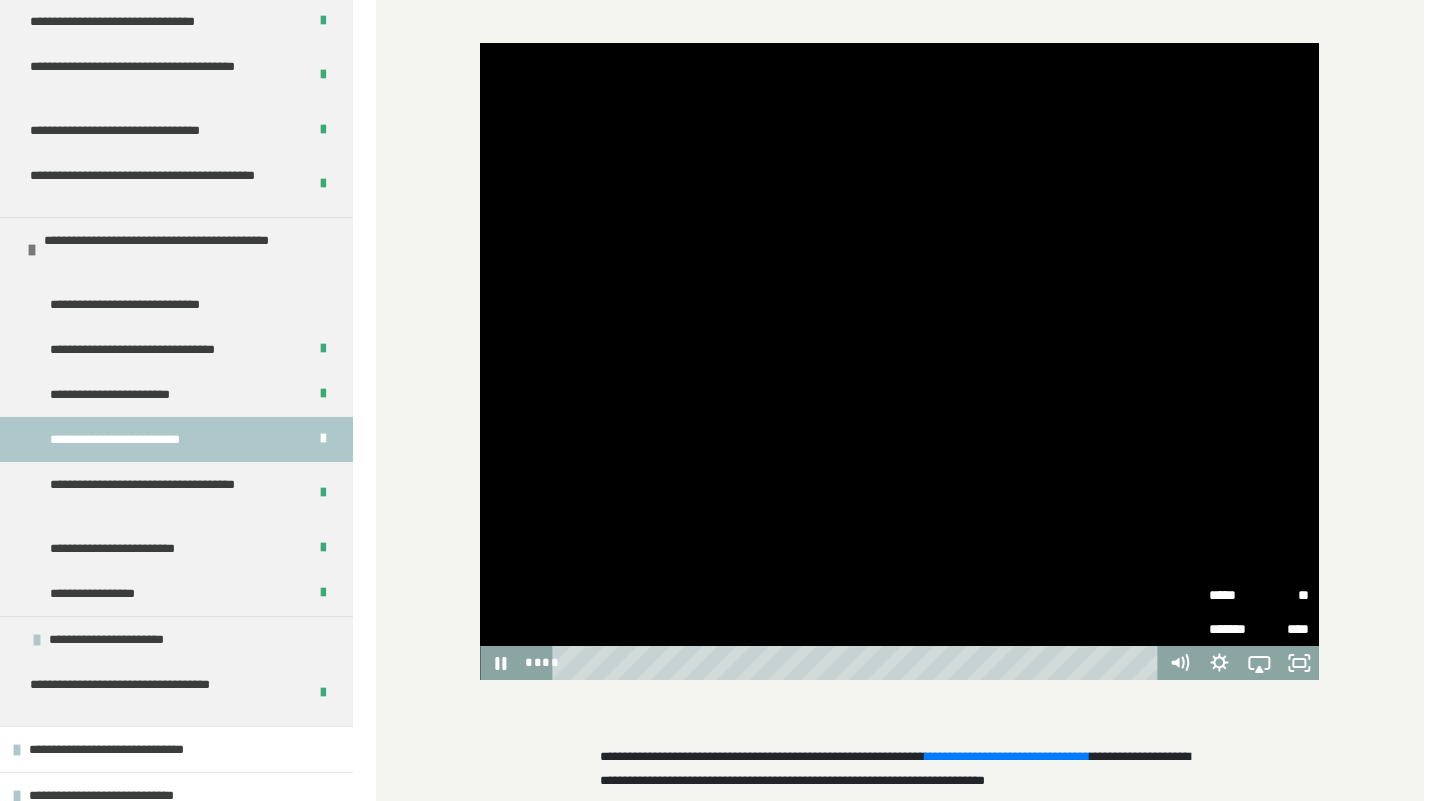 click on "*****" at bounding box center [1234, 595] 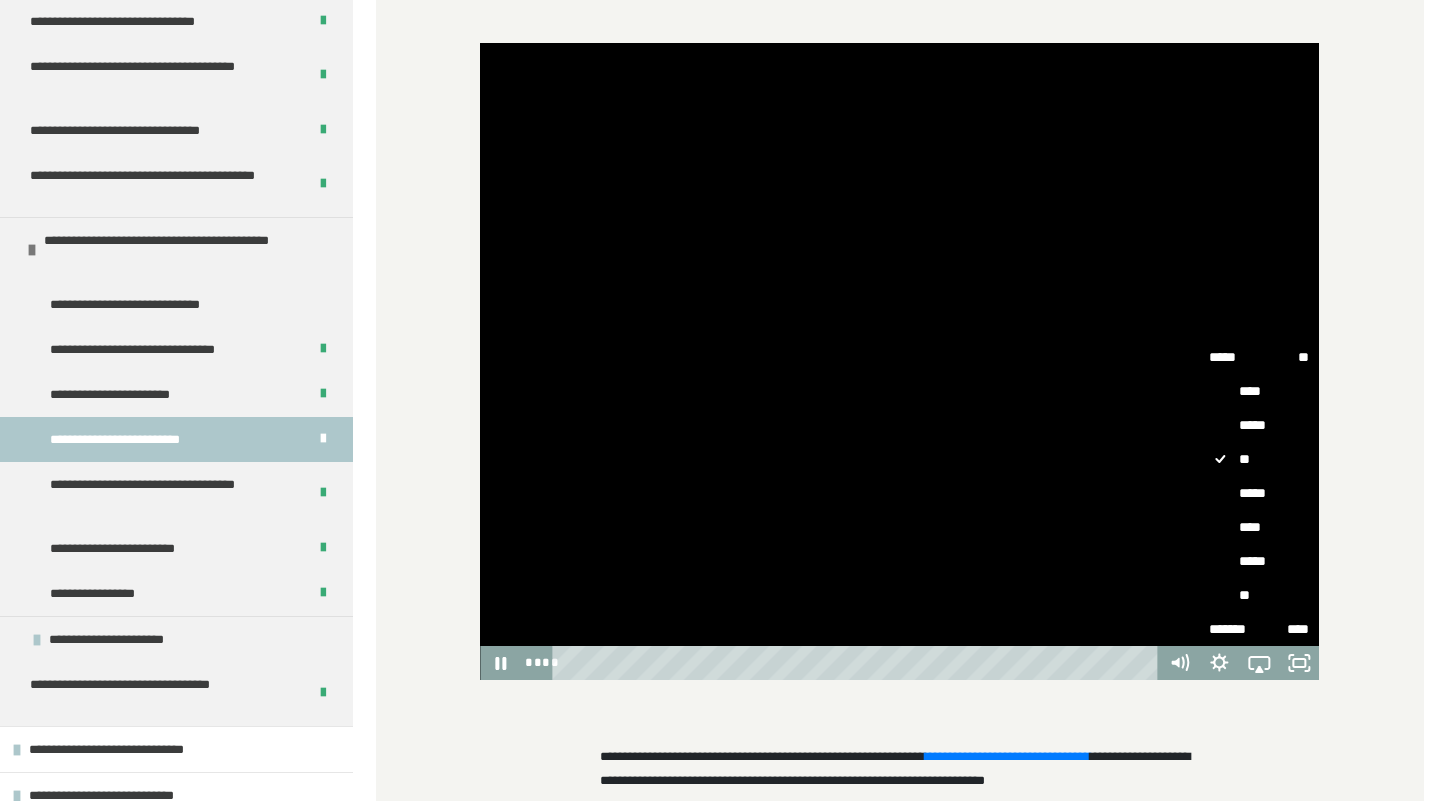 click on "****" at bounding box center (1259, 527) 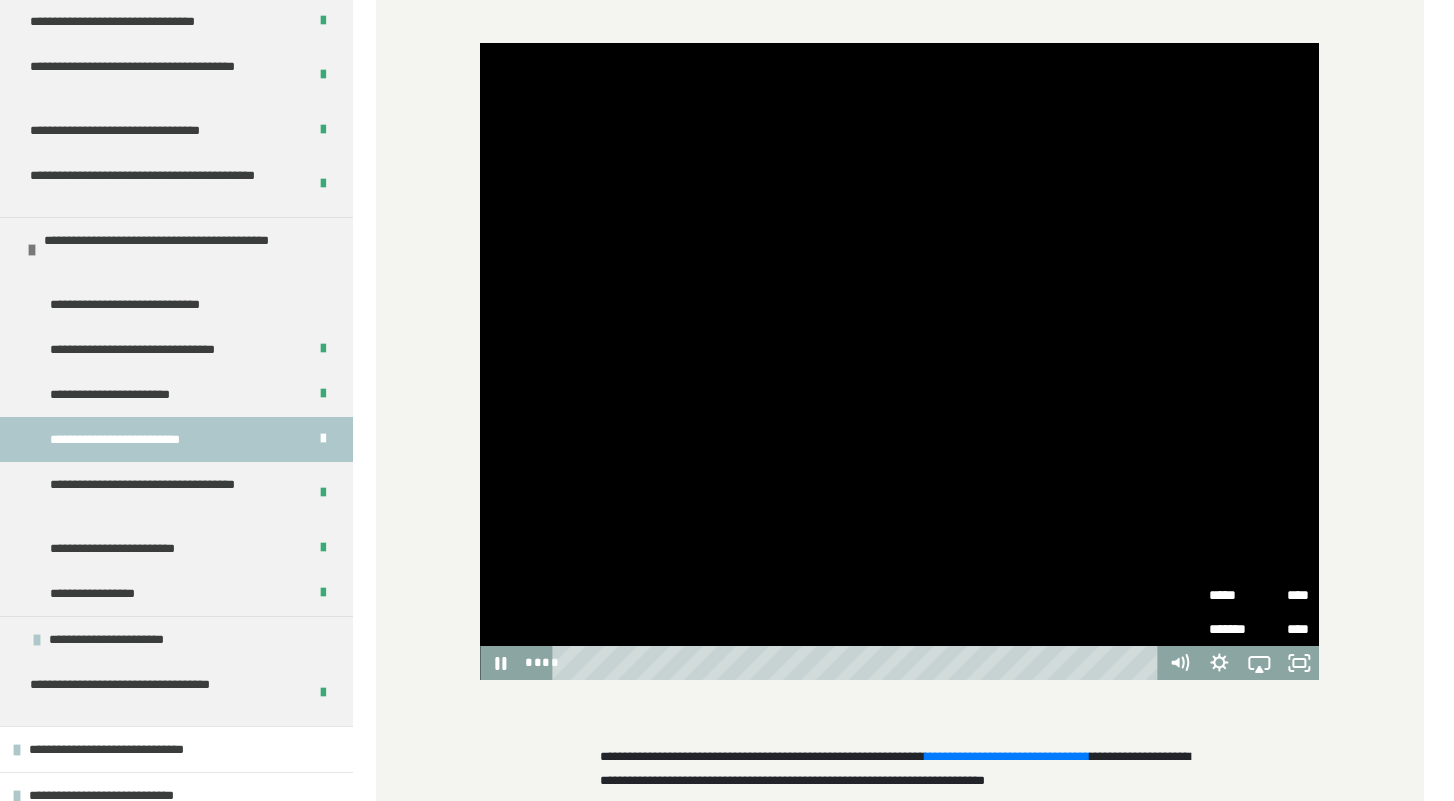 click at bounding box center (900, 362) 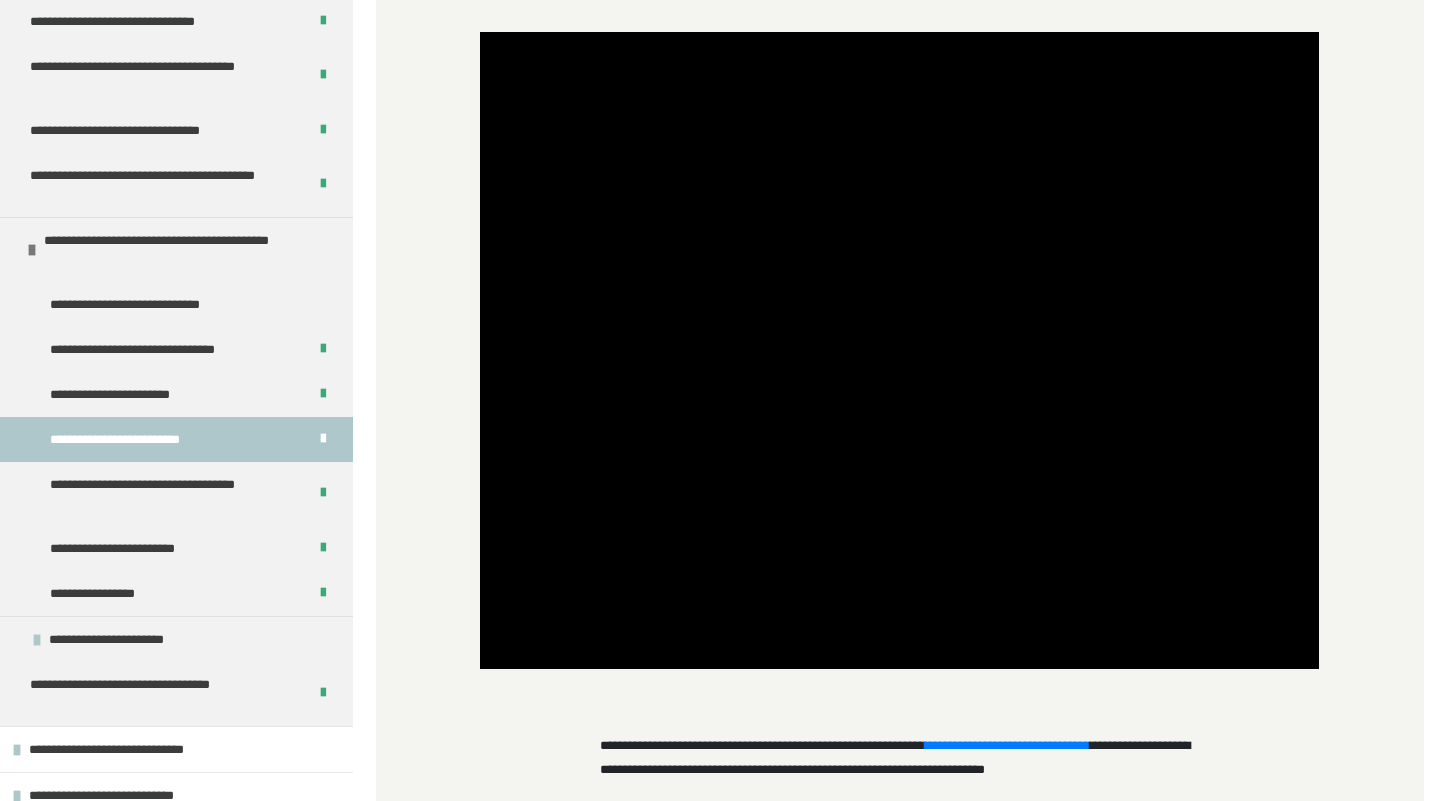 scroll, scrollTop: 632, scrollLeft: 0, axis: vertical 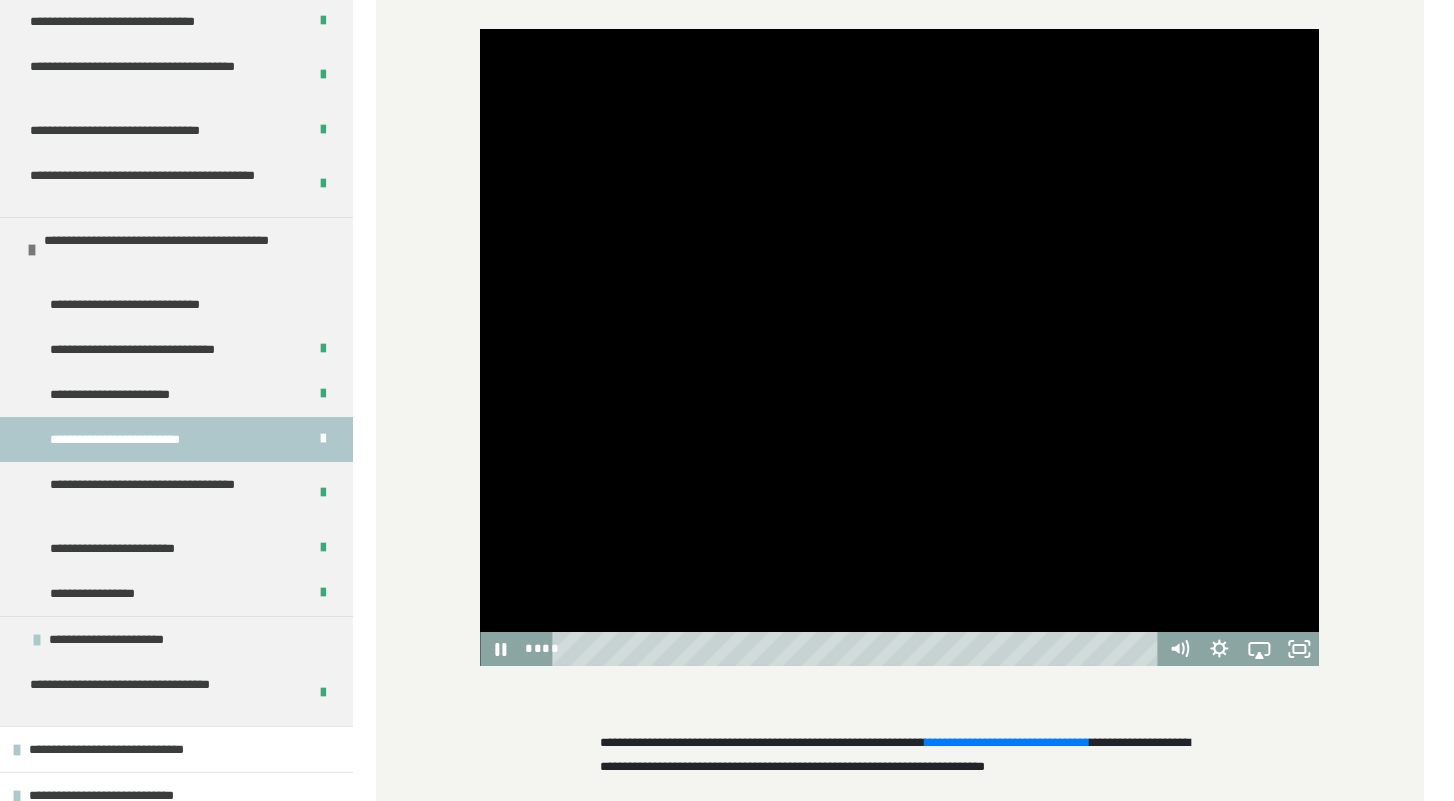 click at bounding box center [899, 347] 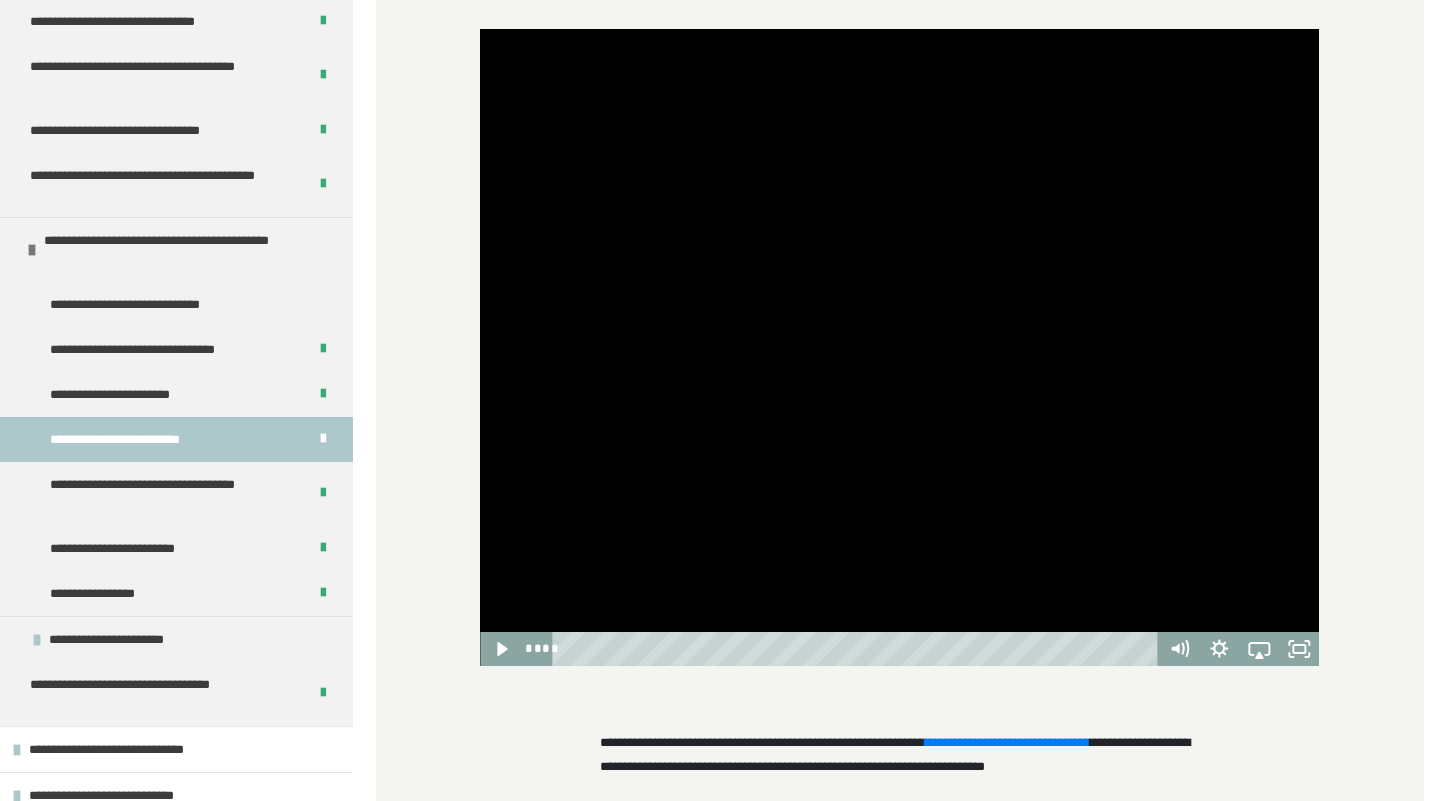 click at bounding box center (899, 347) 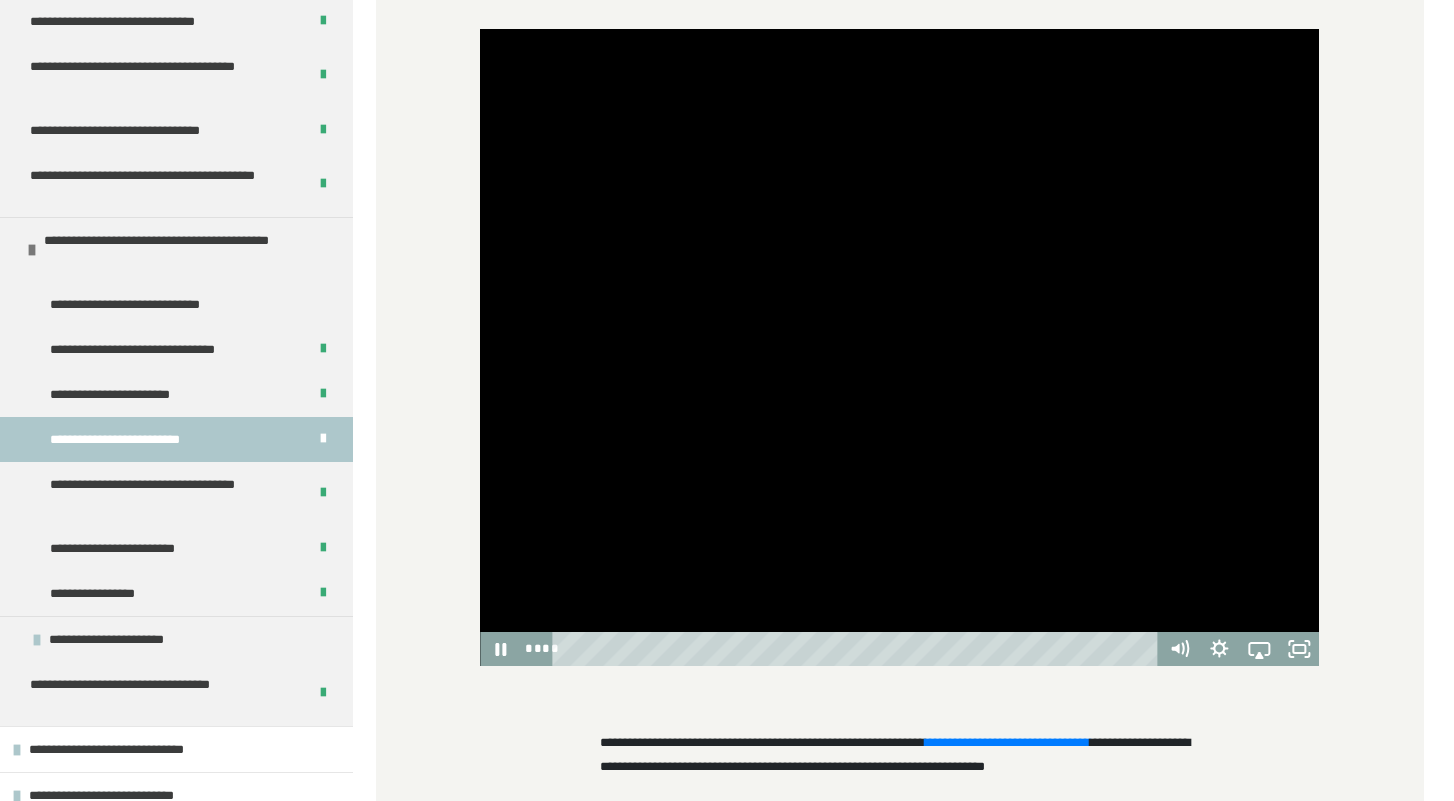 click at bounding box center [899, 347] 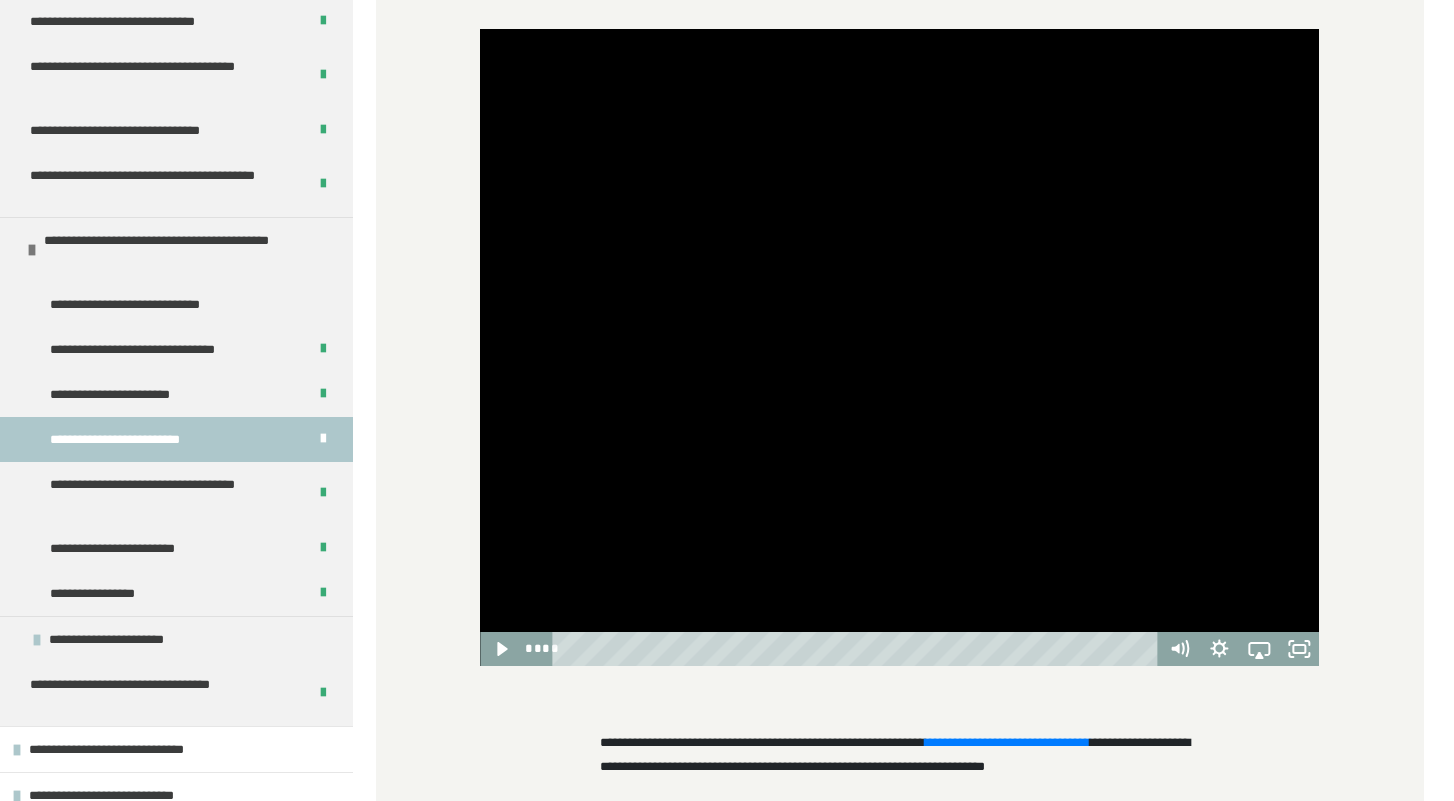 click at bounding box center (899, 347) 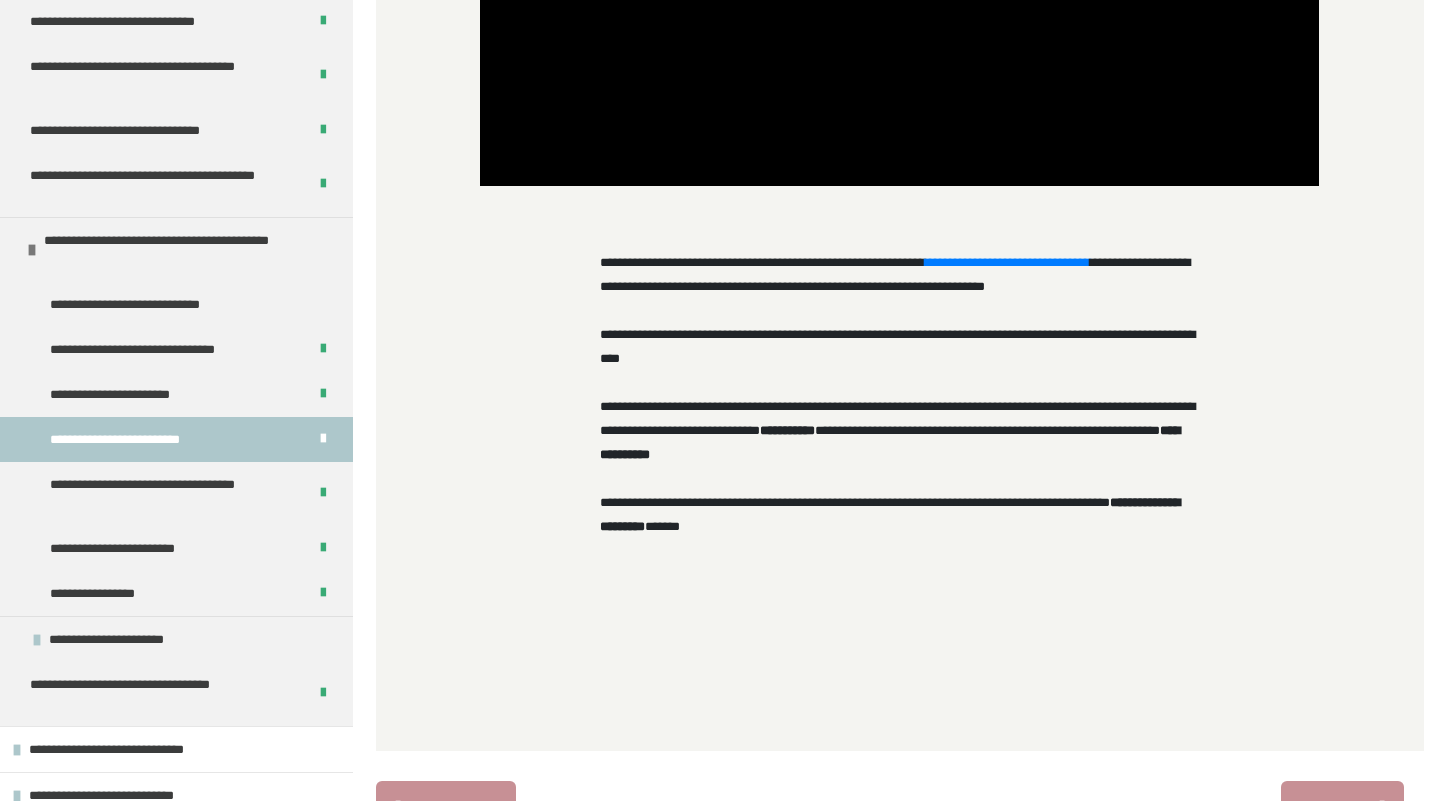 scroll, scrollTop: 1110, scrollLeft: 0, axis: vertical 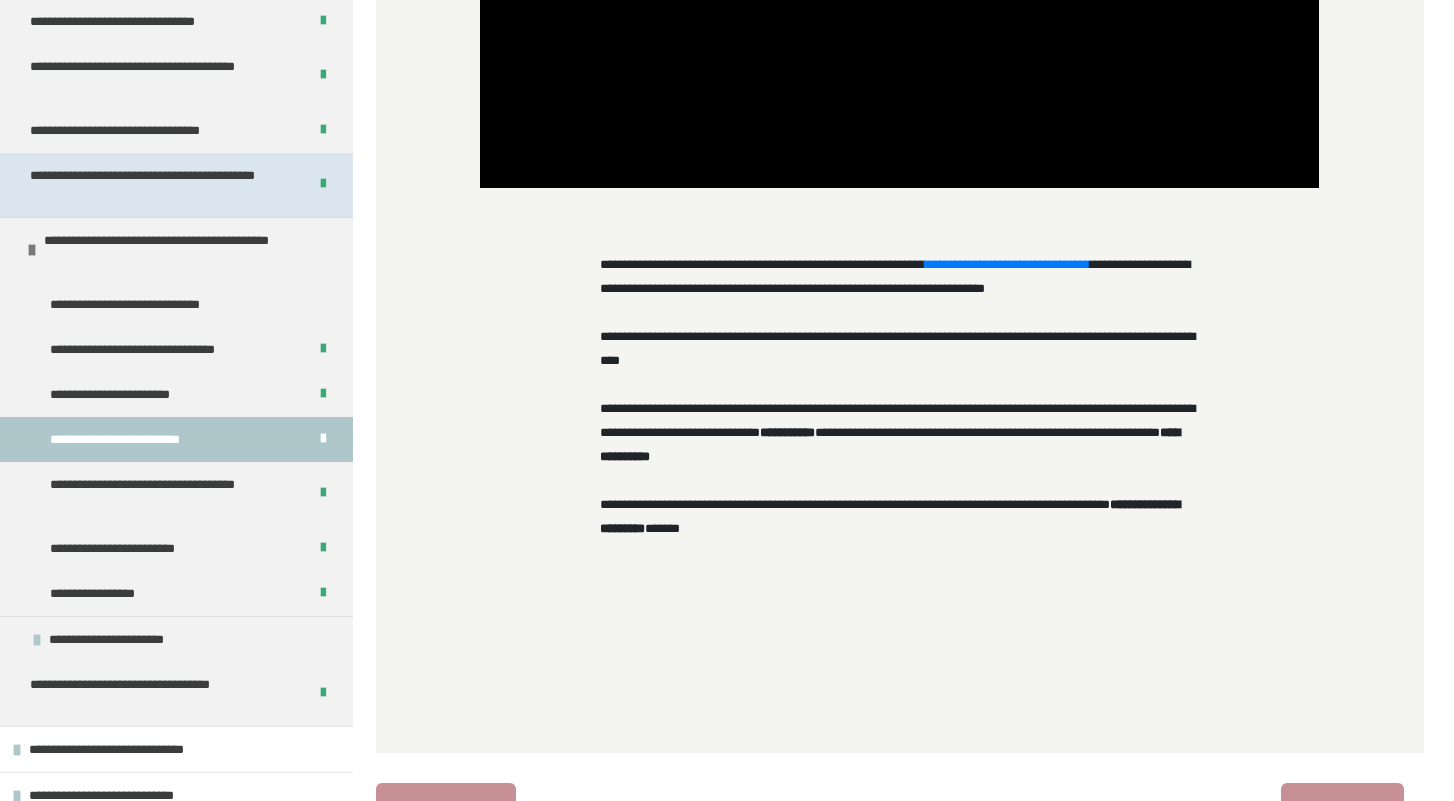 type 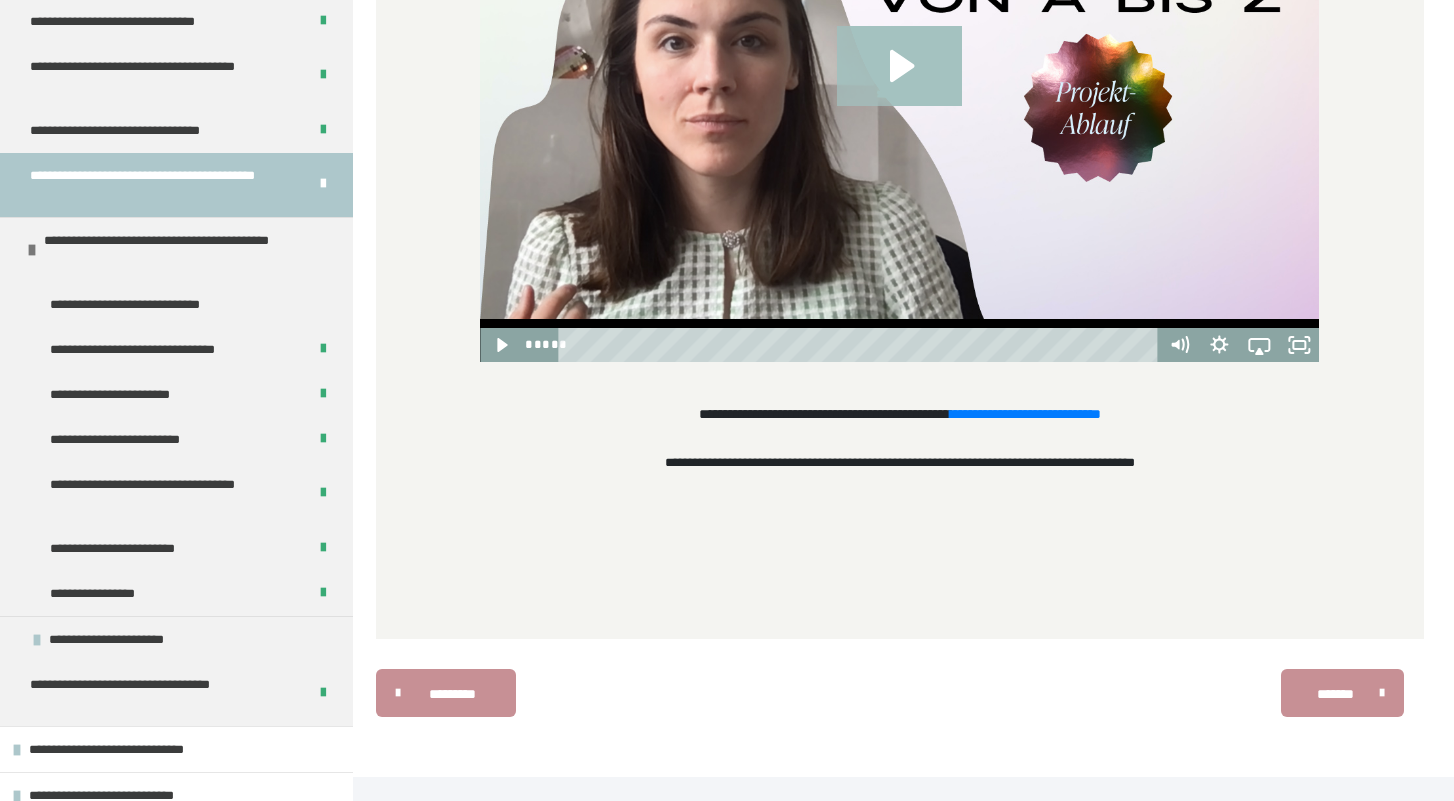 scroll, scrollTop: 782, scrollLeft: 0, axis: vertical 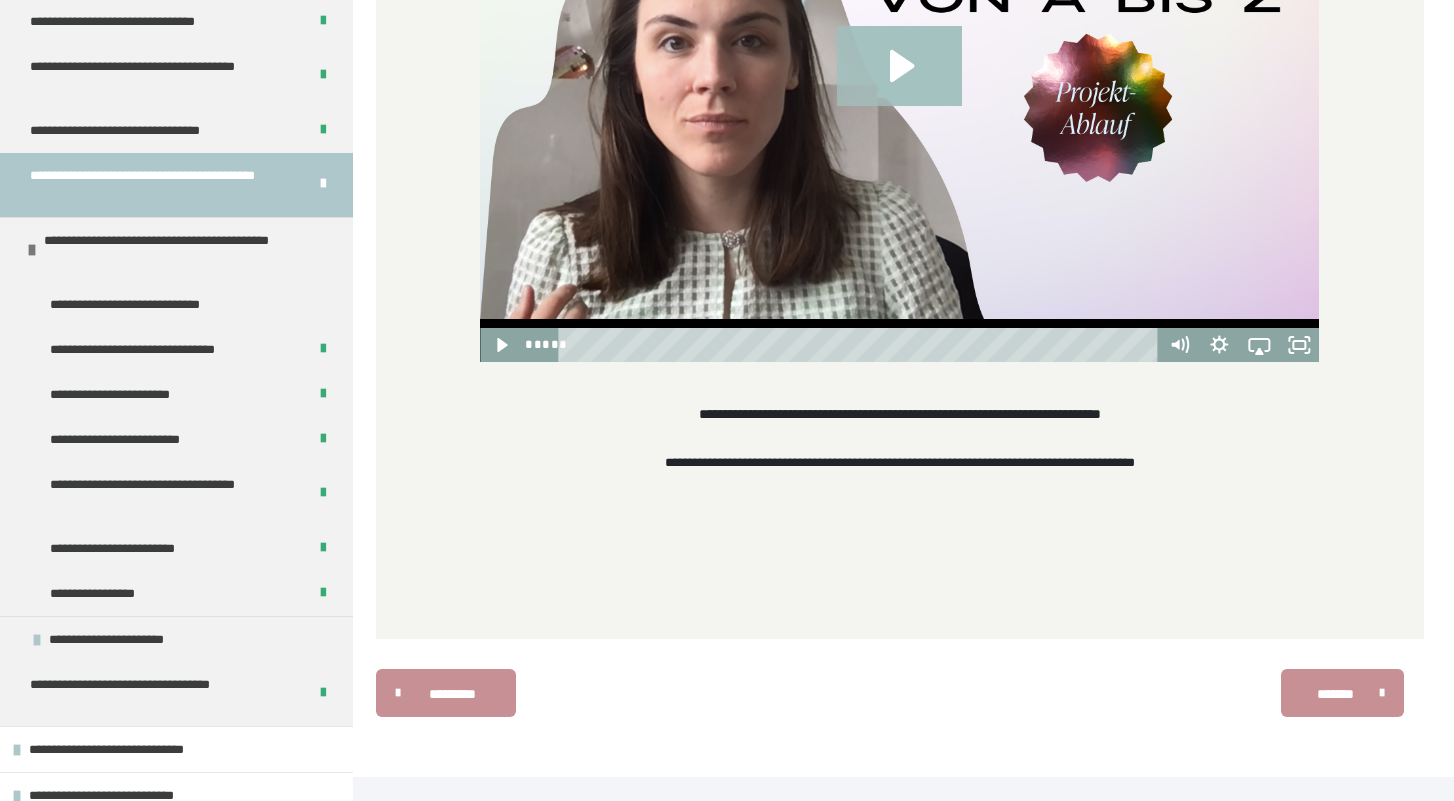 click on "**********" at bounding box center (1025, 414) 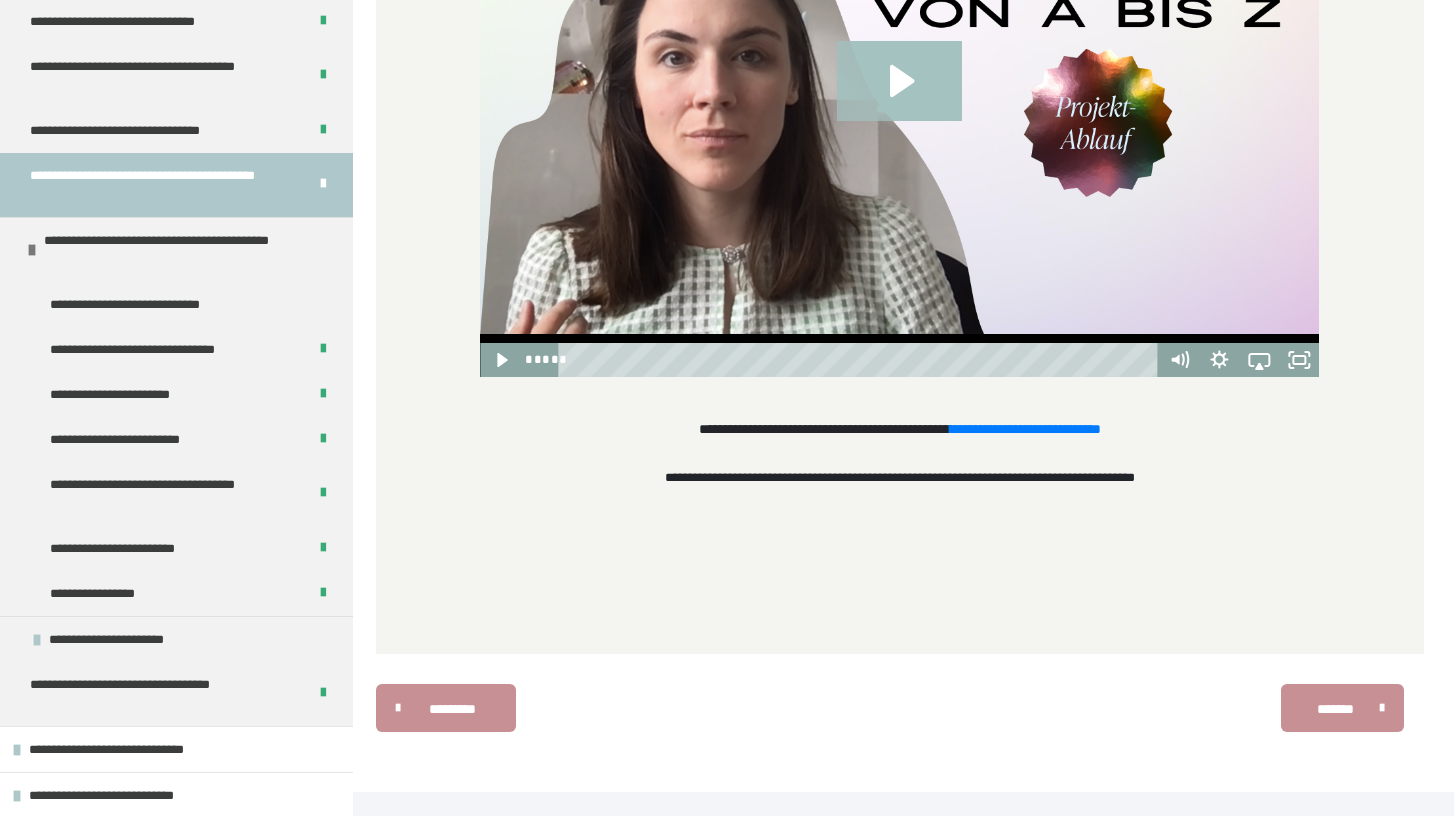 scroll, scrollTop: 767, scrollLeft: 0, axis: vertical 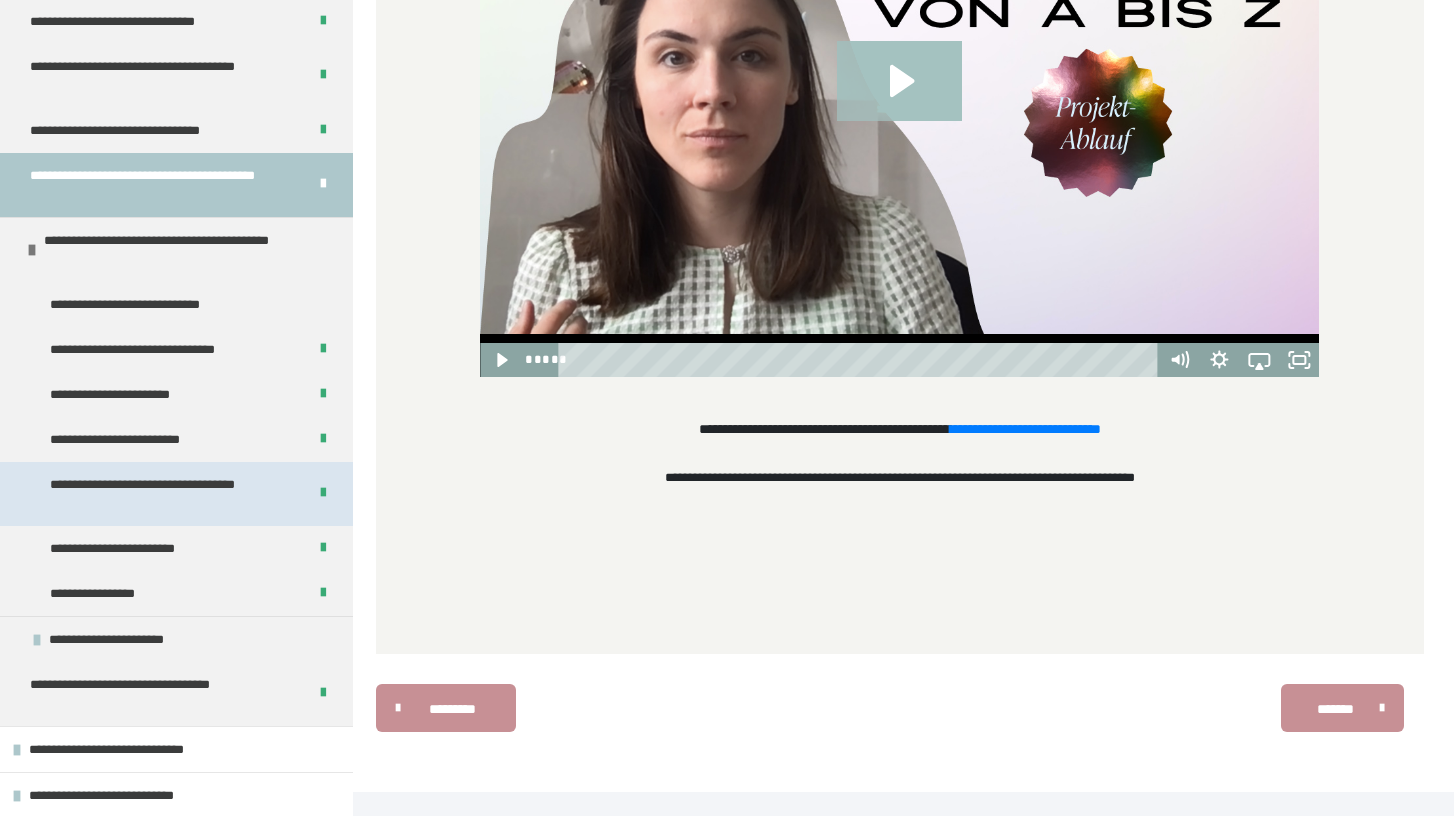 click on "**********" at bounding box center [170, 494] 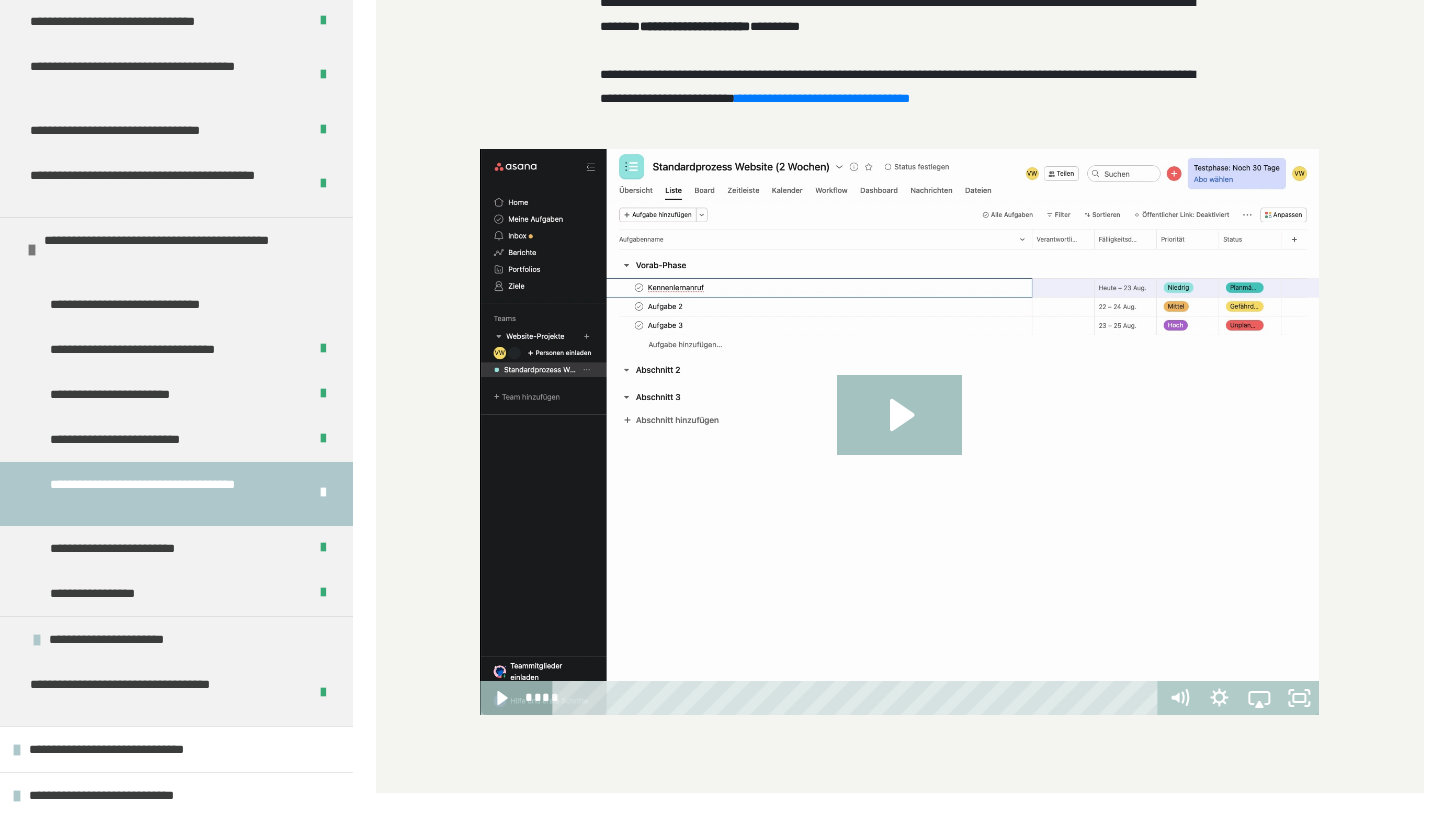 scroll, scrollTop: 1656, scrollLeft: 0, axis: vertical 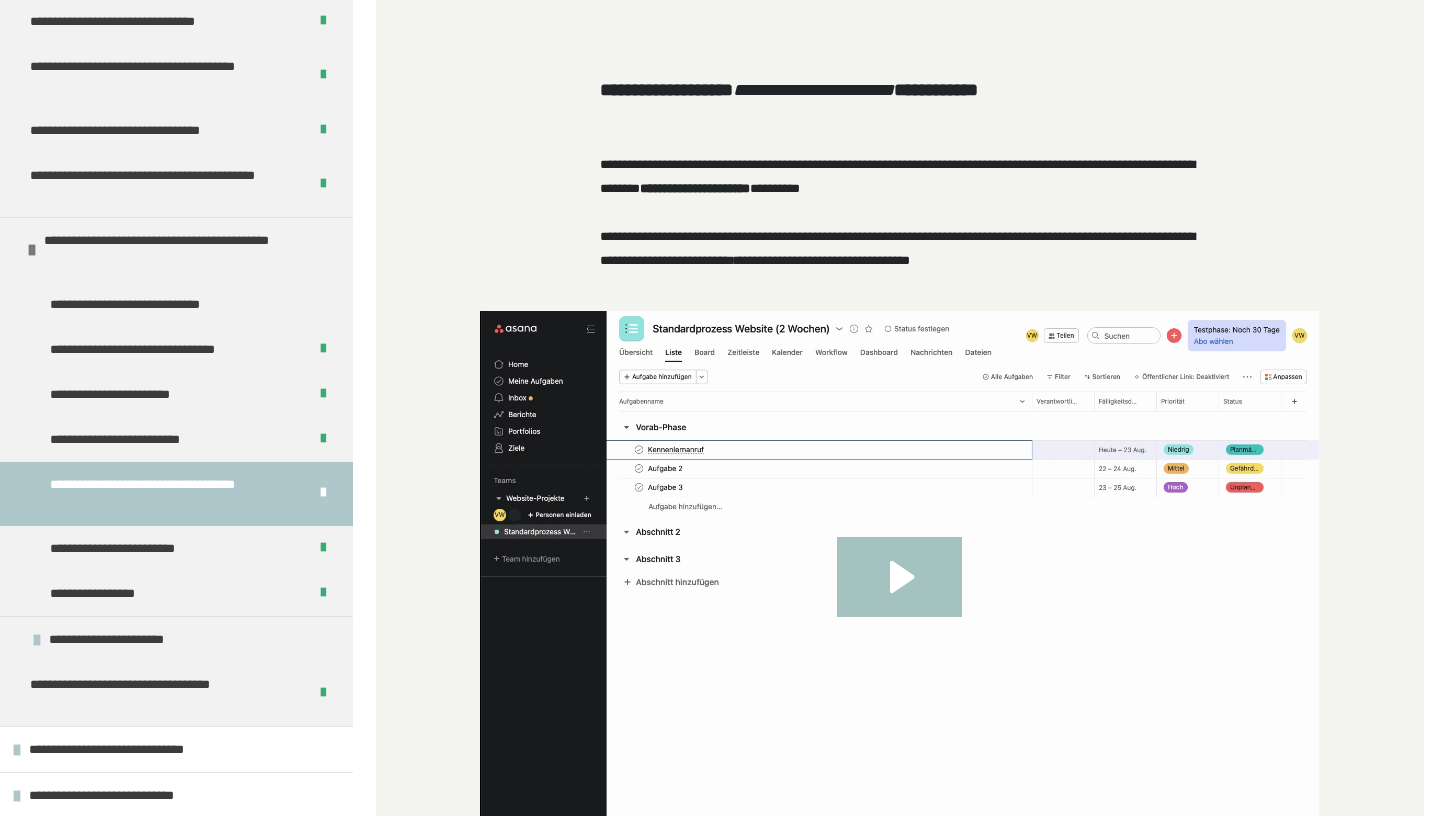 click on "**********" at bounding box center (822, 260) 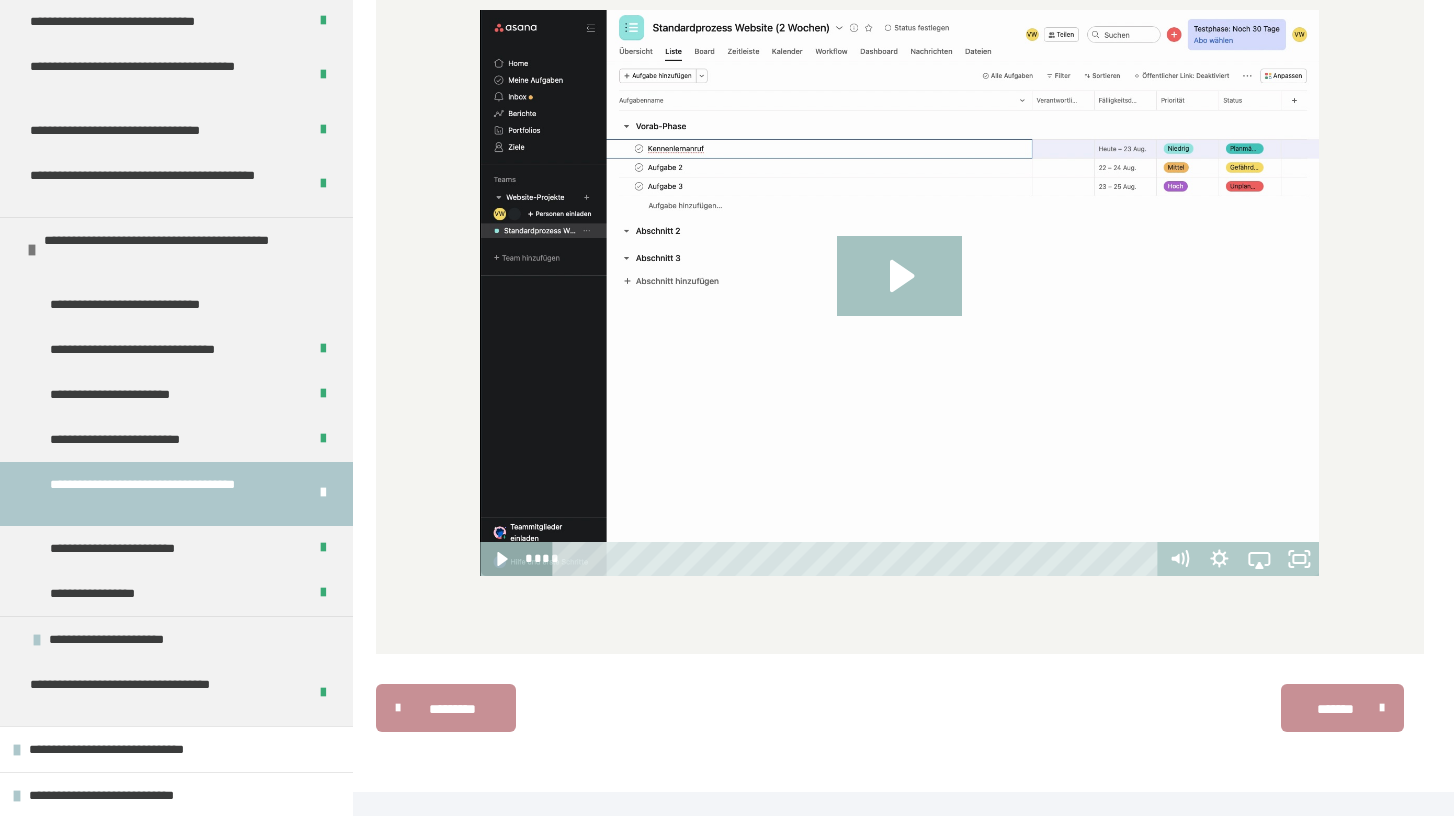 scroll, scrollTop: 1957, scrollLeft: 0, axis: vertical 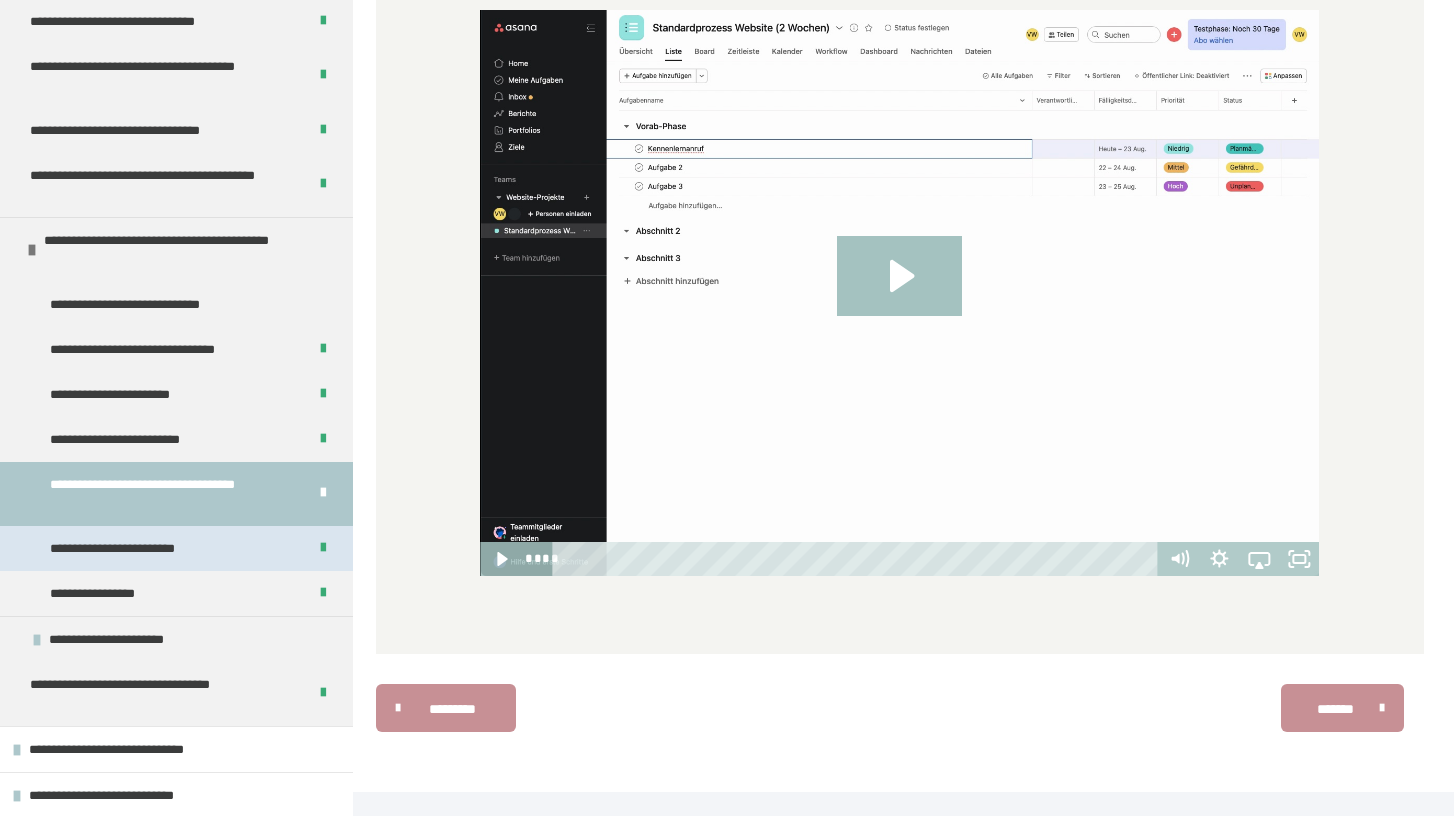 click on "**********" at bounding box center [135, 548] 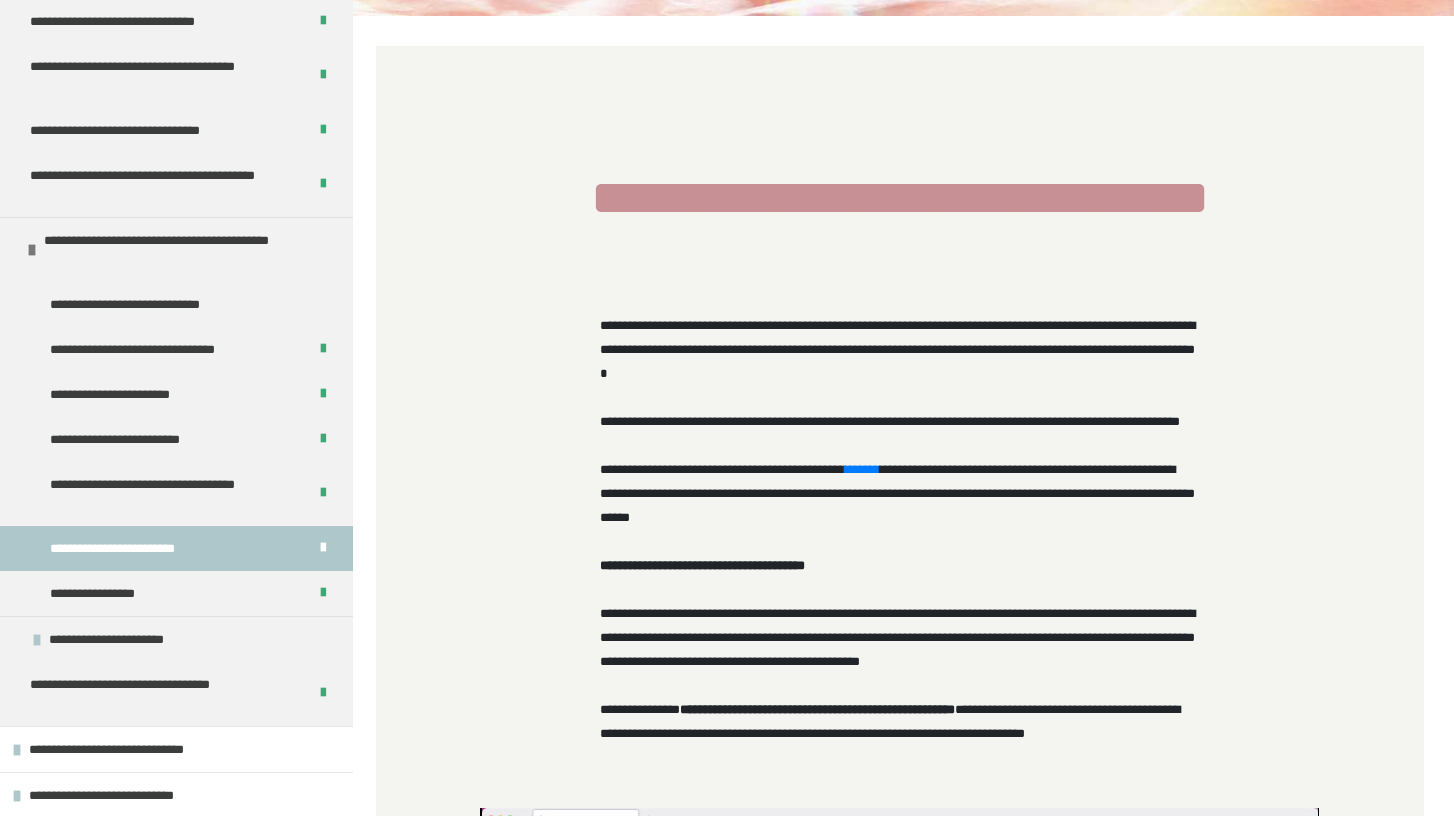 scroll, scrollTop: 260, scrollLeft: 0, axis: vertical 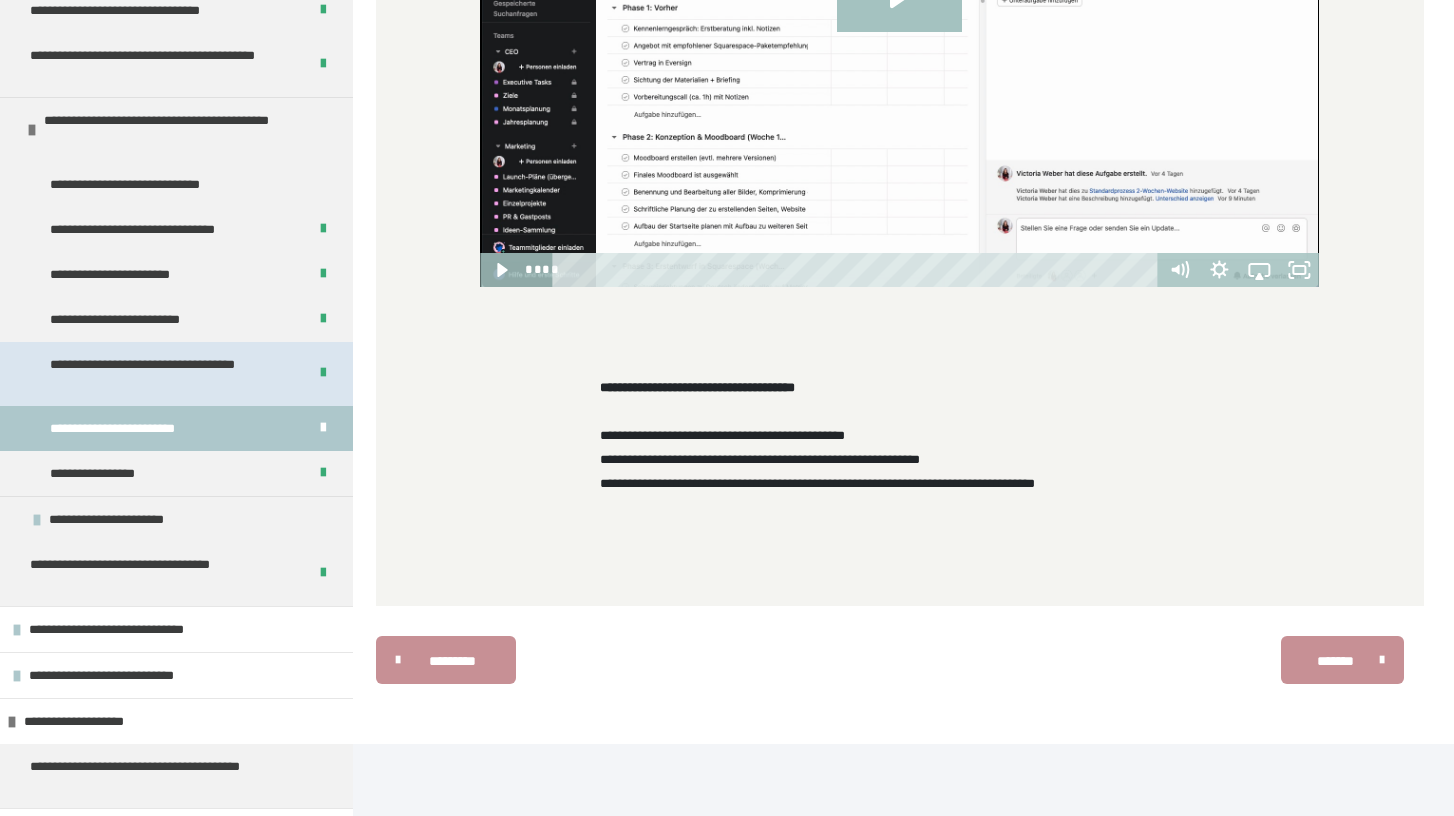 click on "**********" at bounding box center [170, 374] 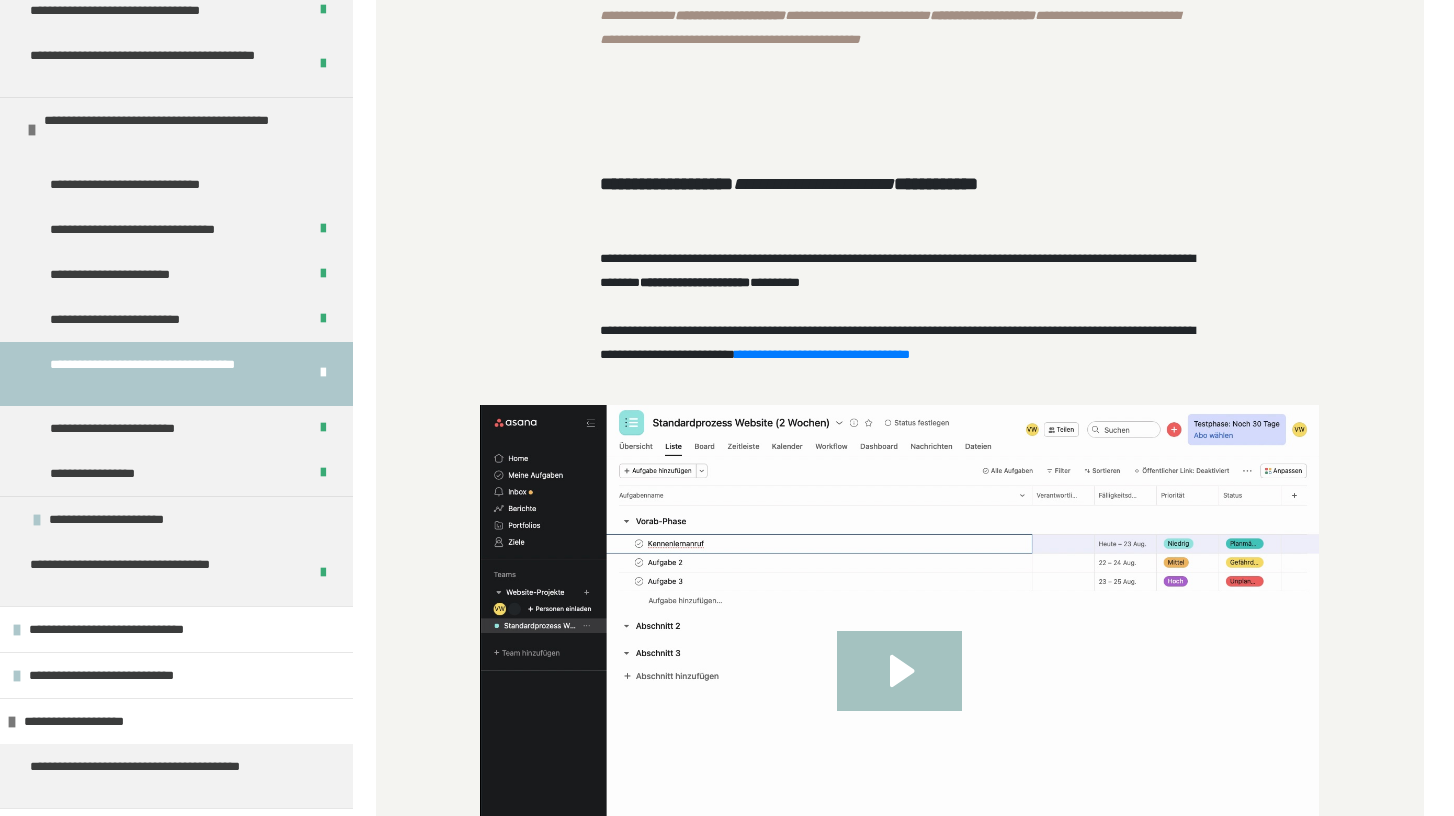scroll, scrollTop: 1563, scrollLeft: 0, axis: vertical 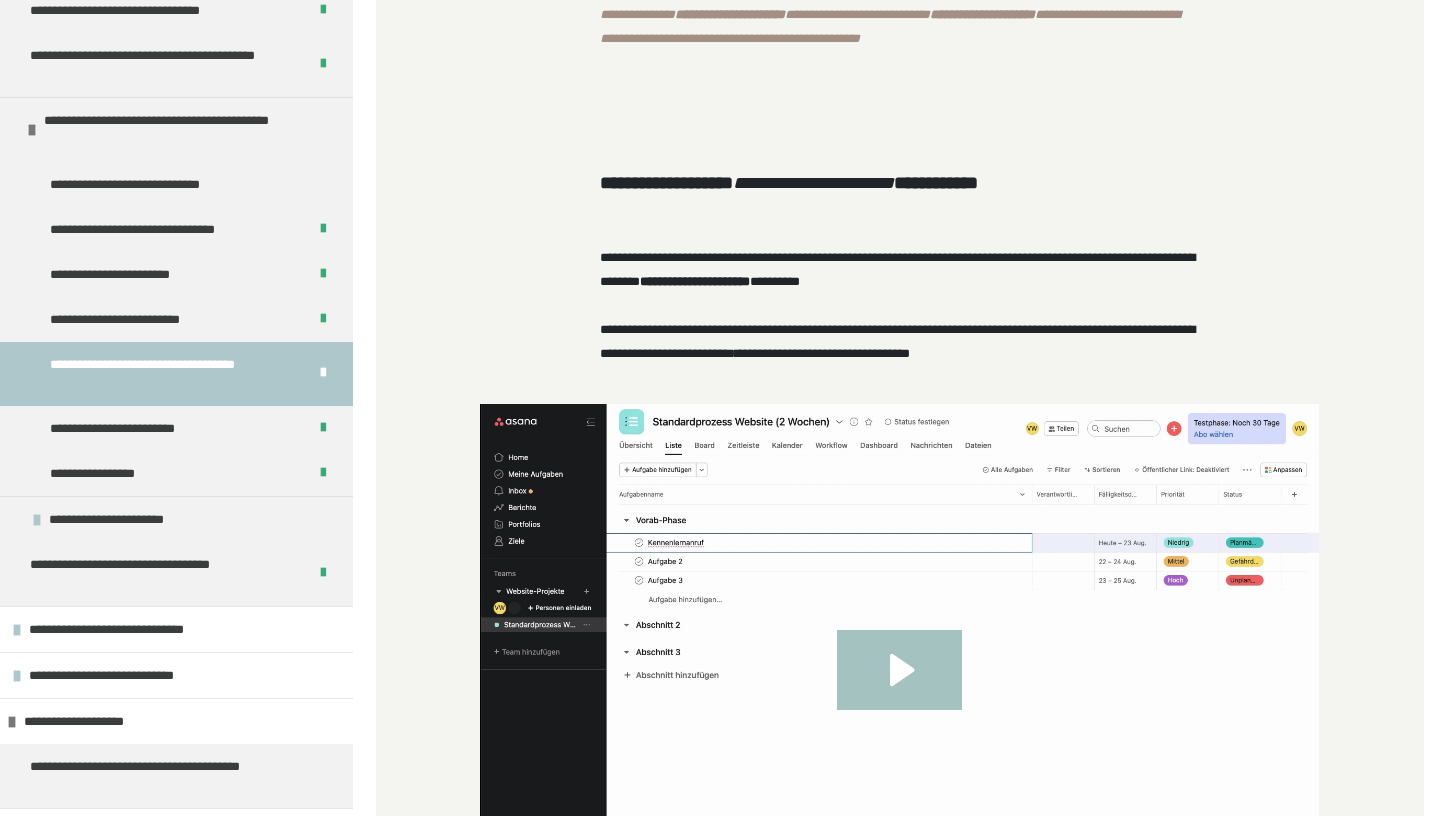 click on "**********" at bounding box center [822, 353] 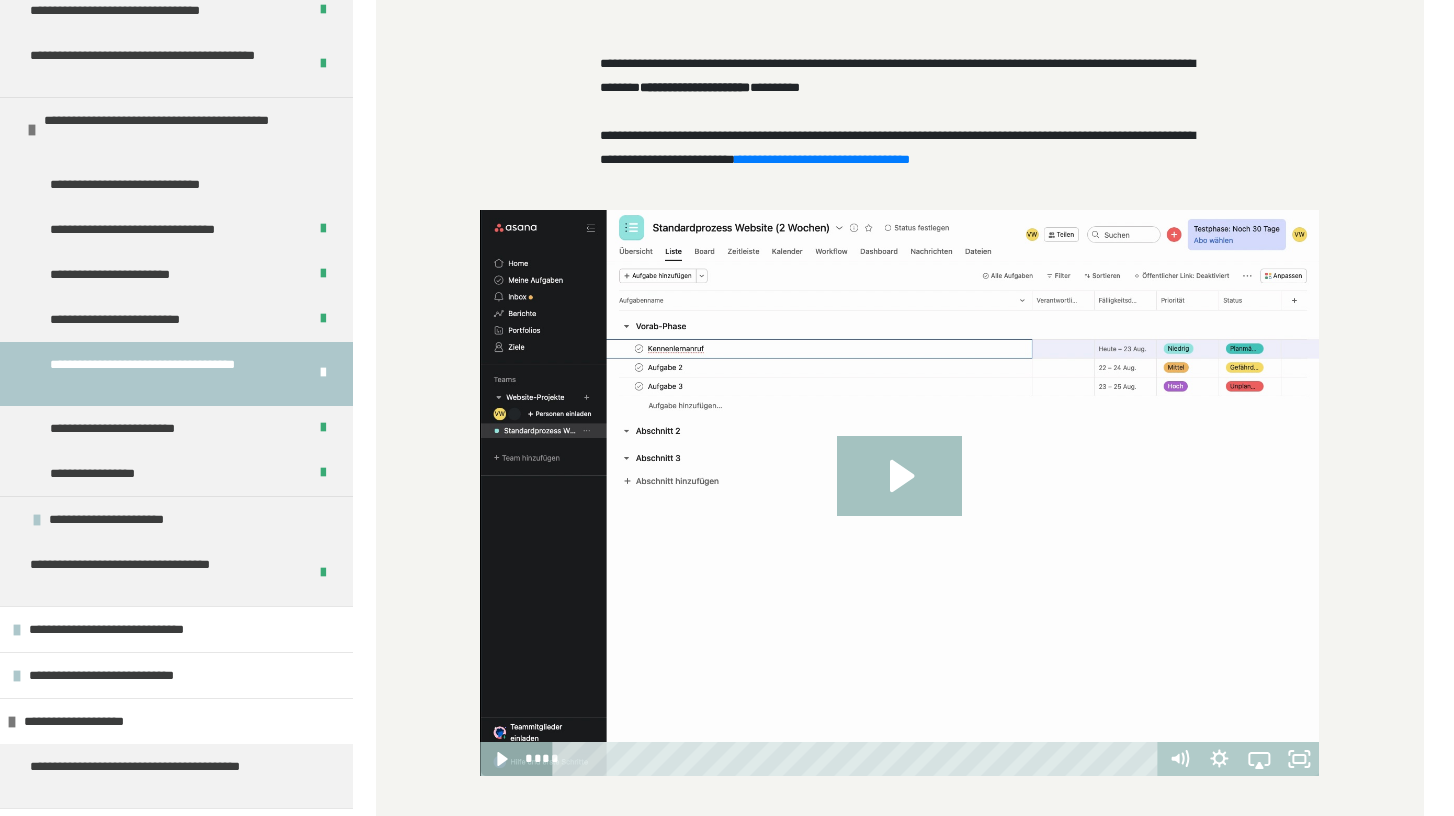 scroll, scrollTop: 1764, scrollLeft: 0, axis: vertical 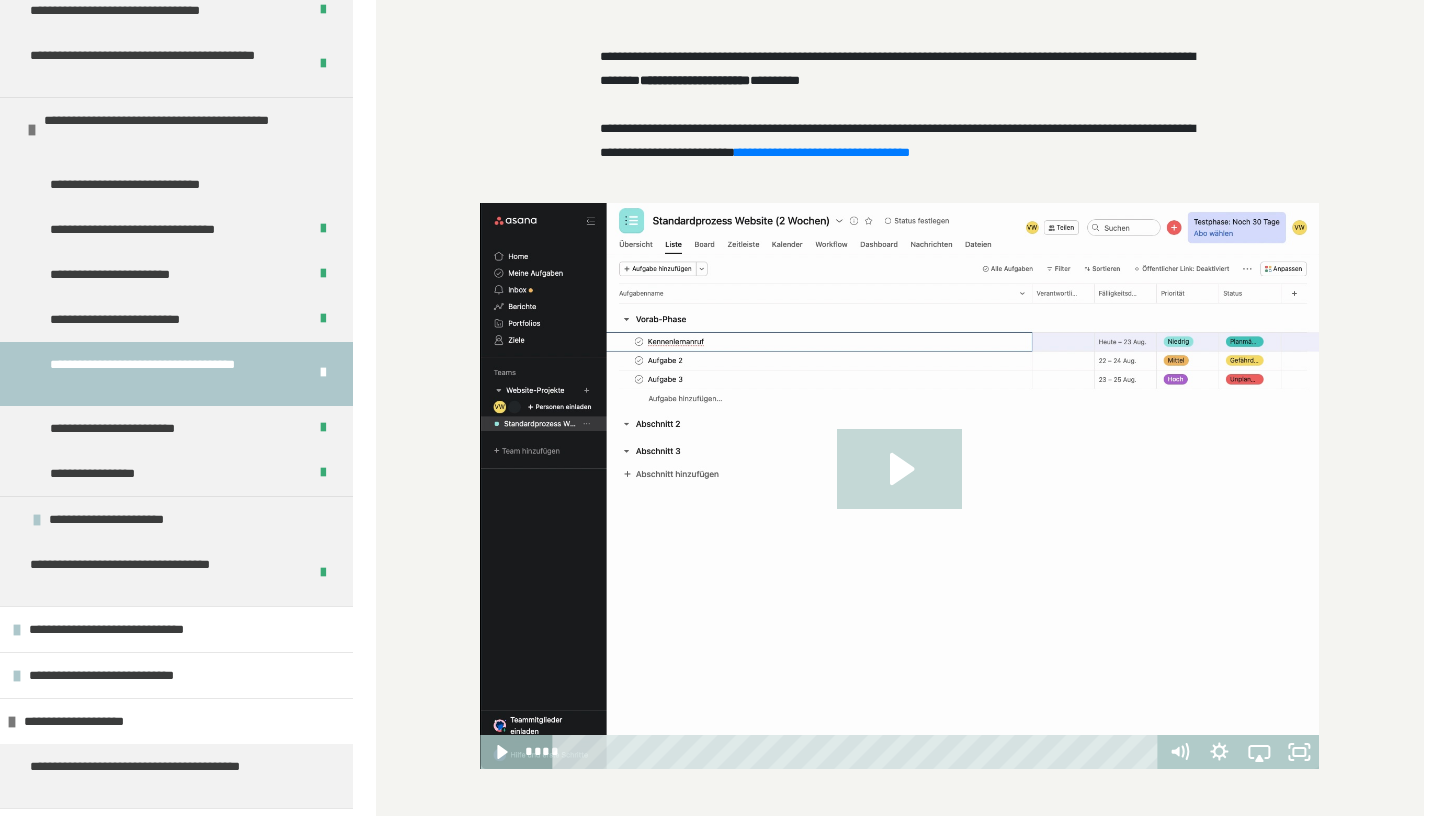 click 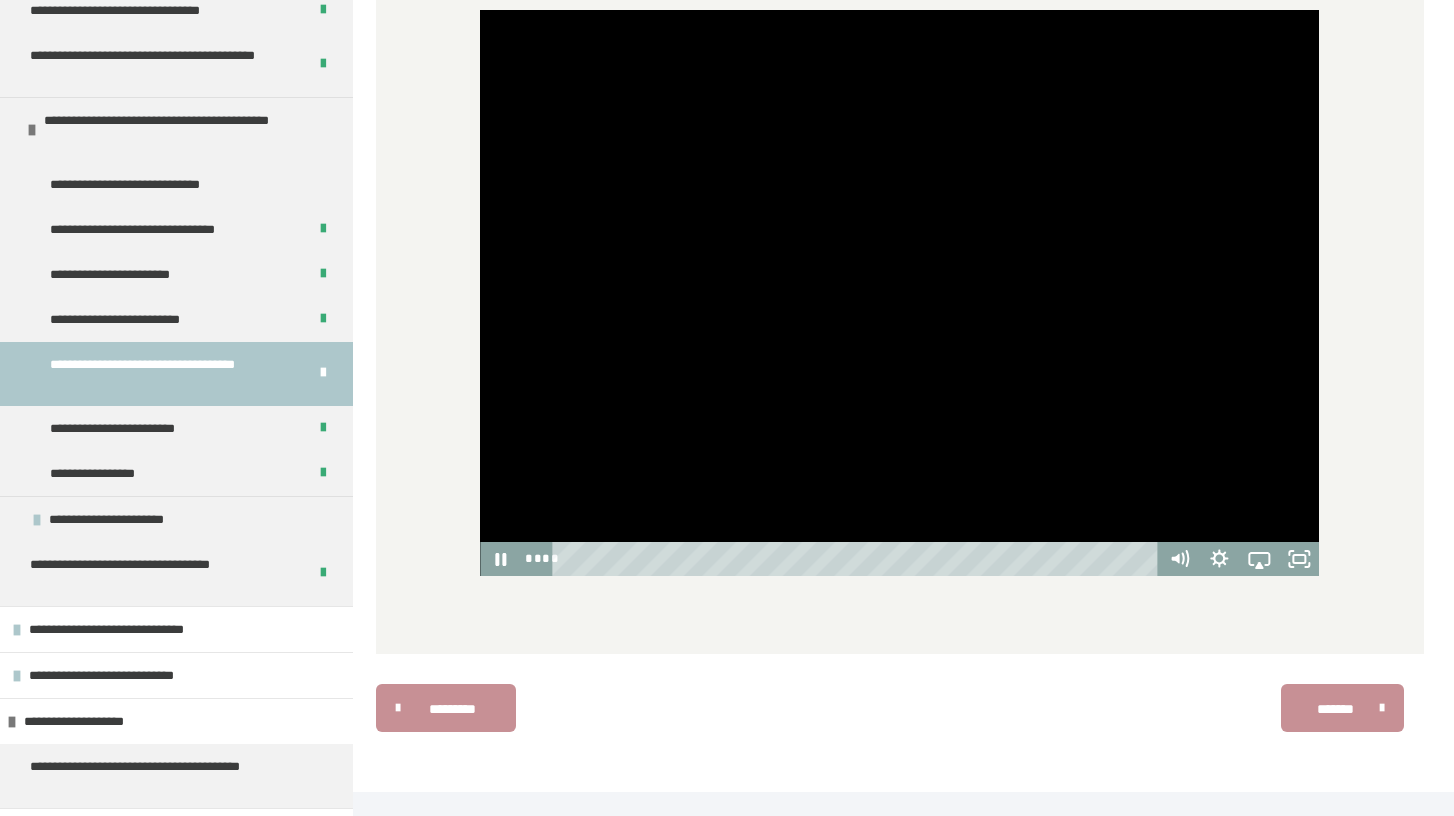 scroll, scrollTop: 1957, scrollLeft: 0, axis: vertical 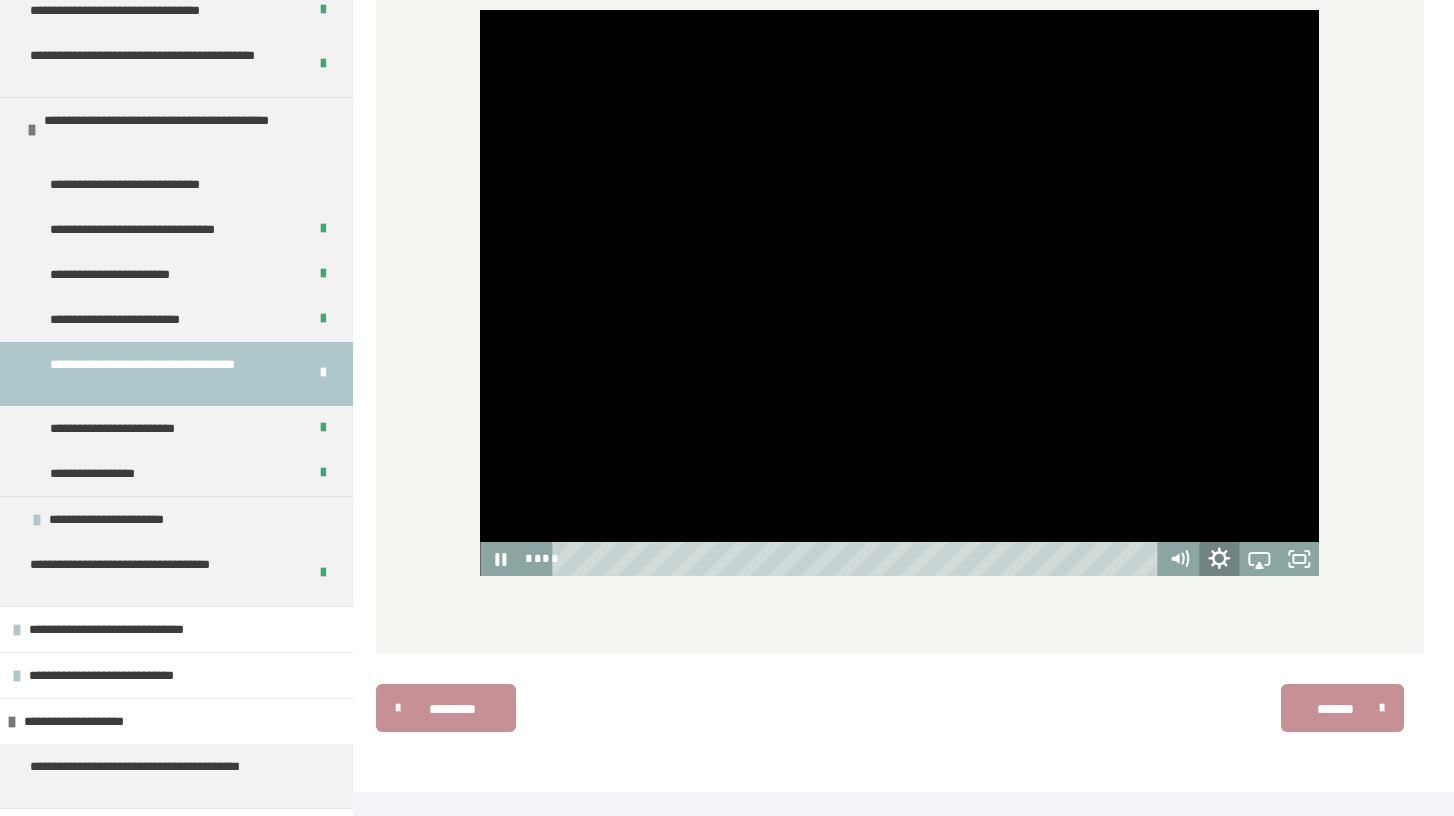 click 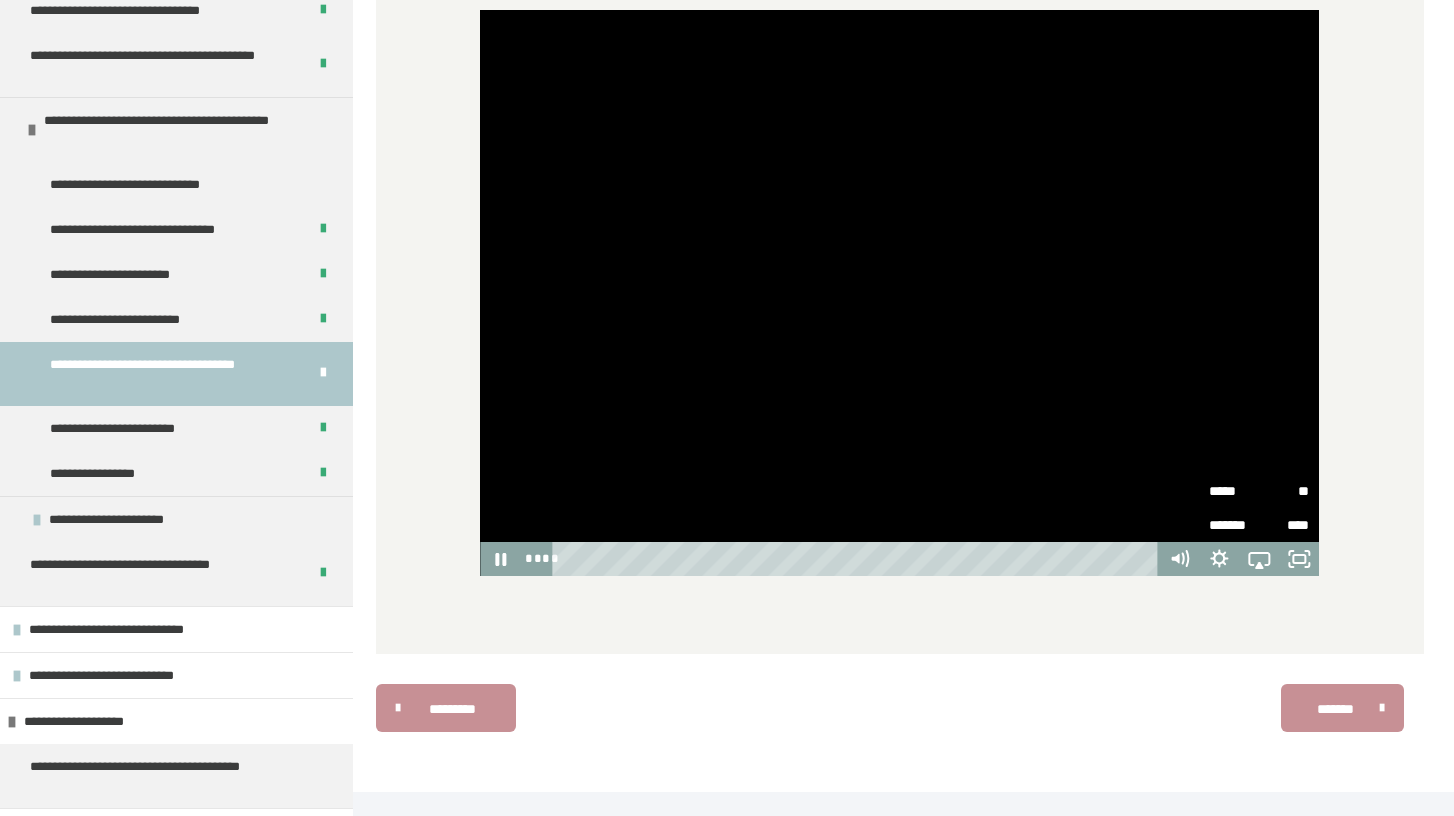 click on "*****" at bounding box center (1234, 491) 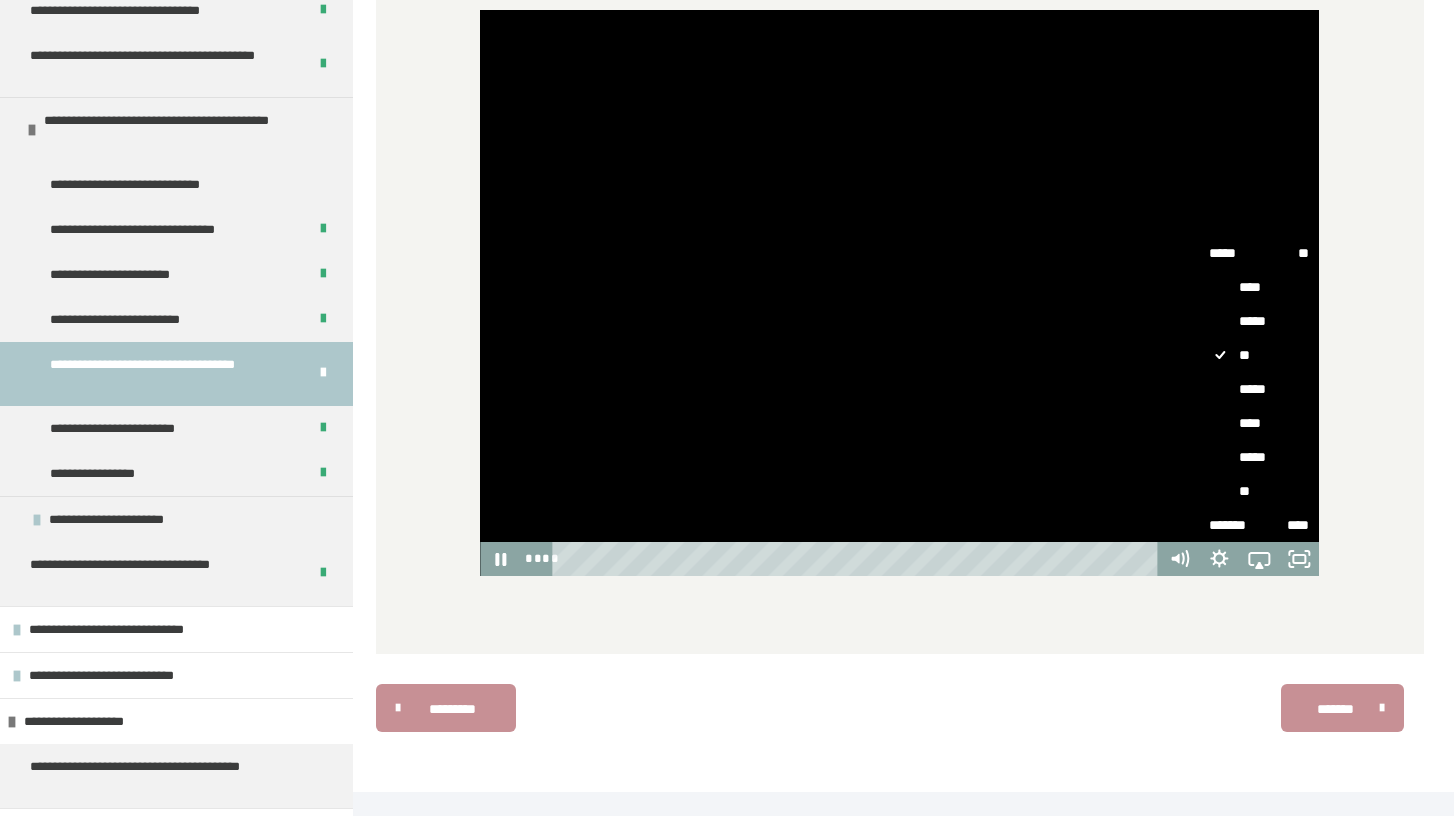 click on "*****" at bounding box center (1259, 457) 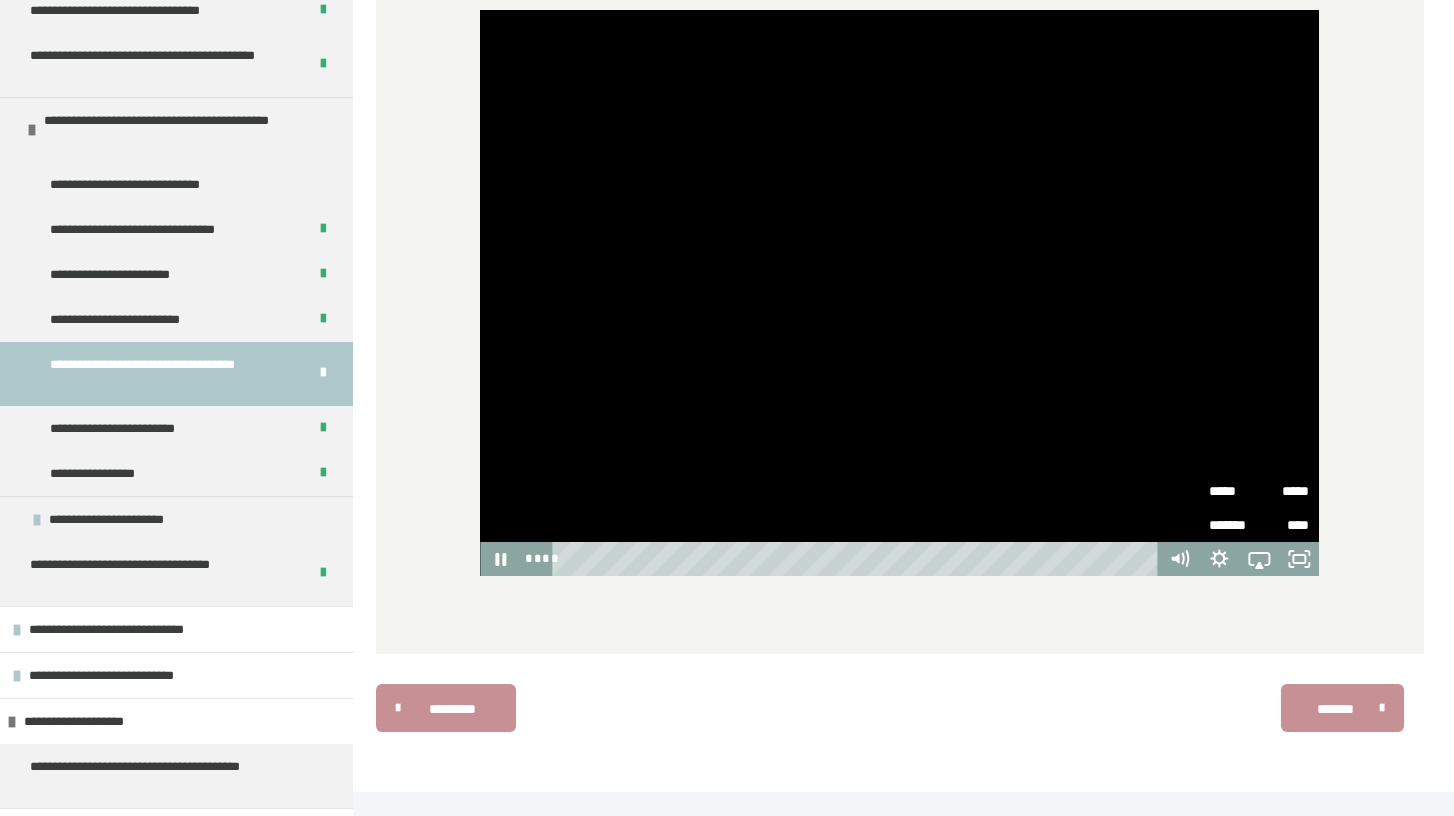 click on "*****" at bounding box center [1234, 491] 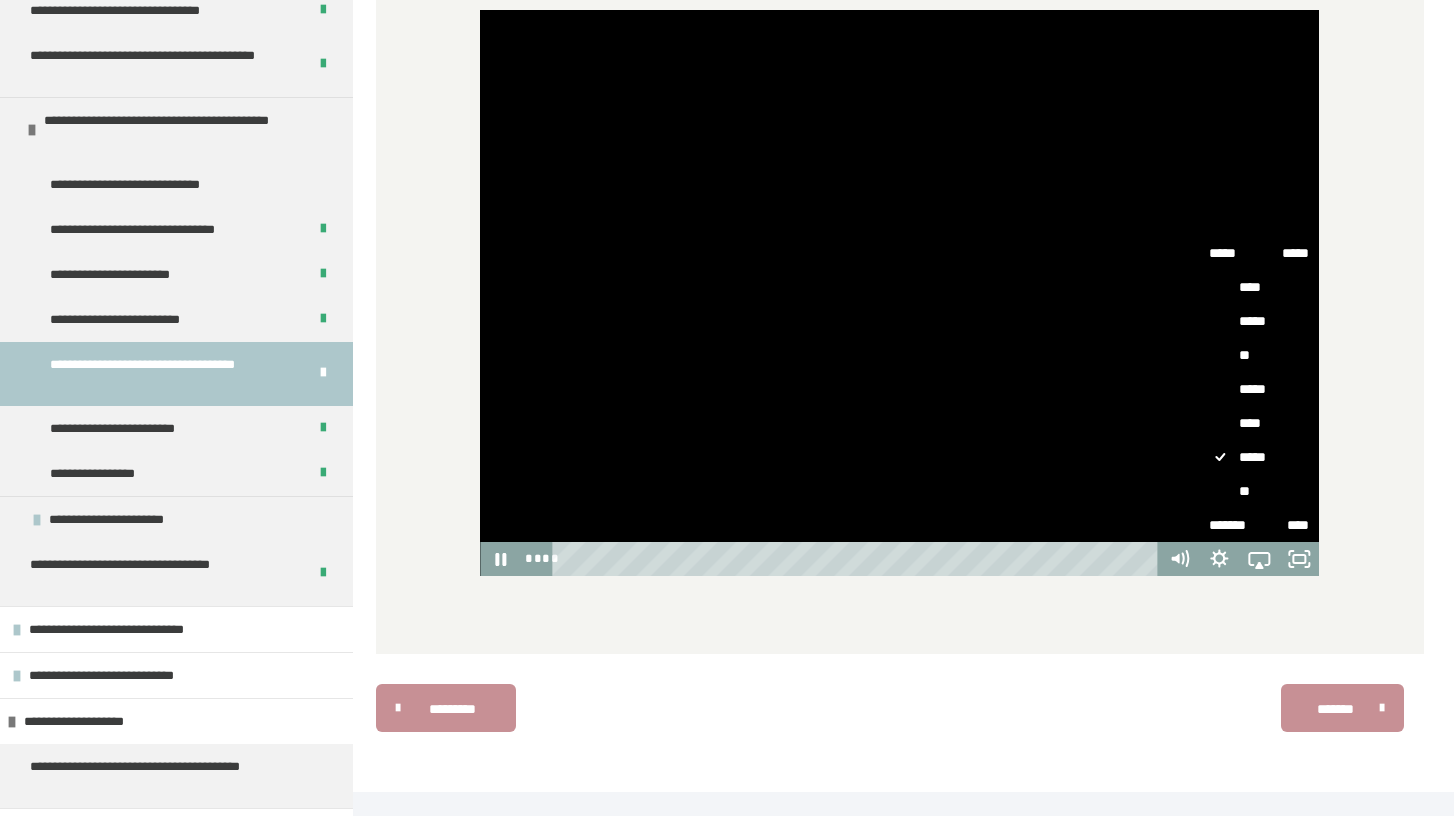 click on "****" at bounding box center [1259, 423] 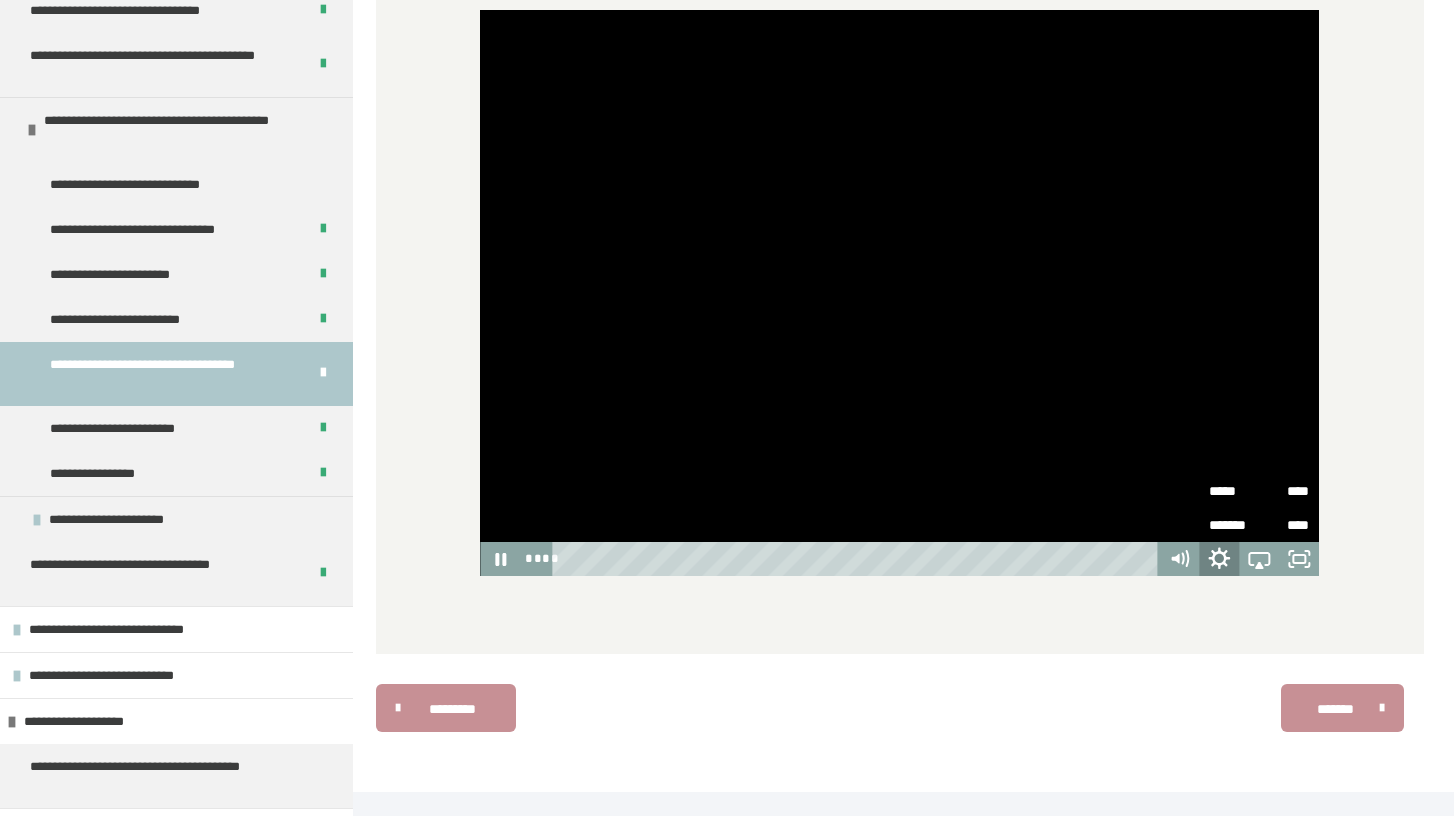 click 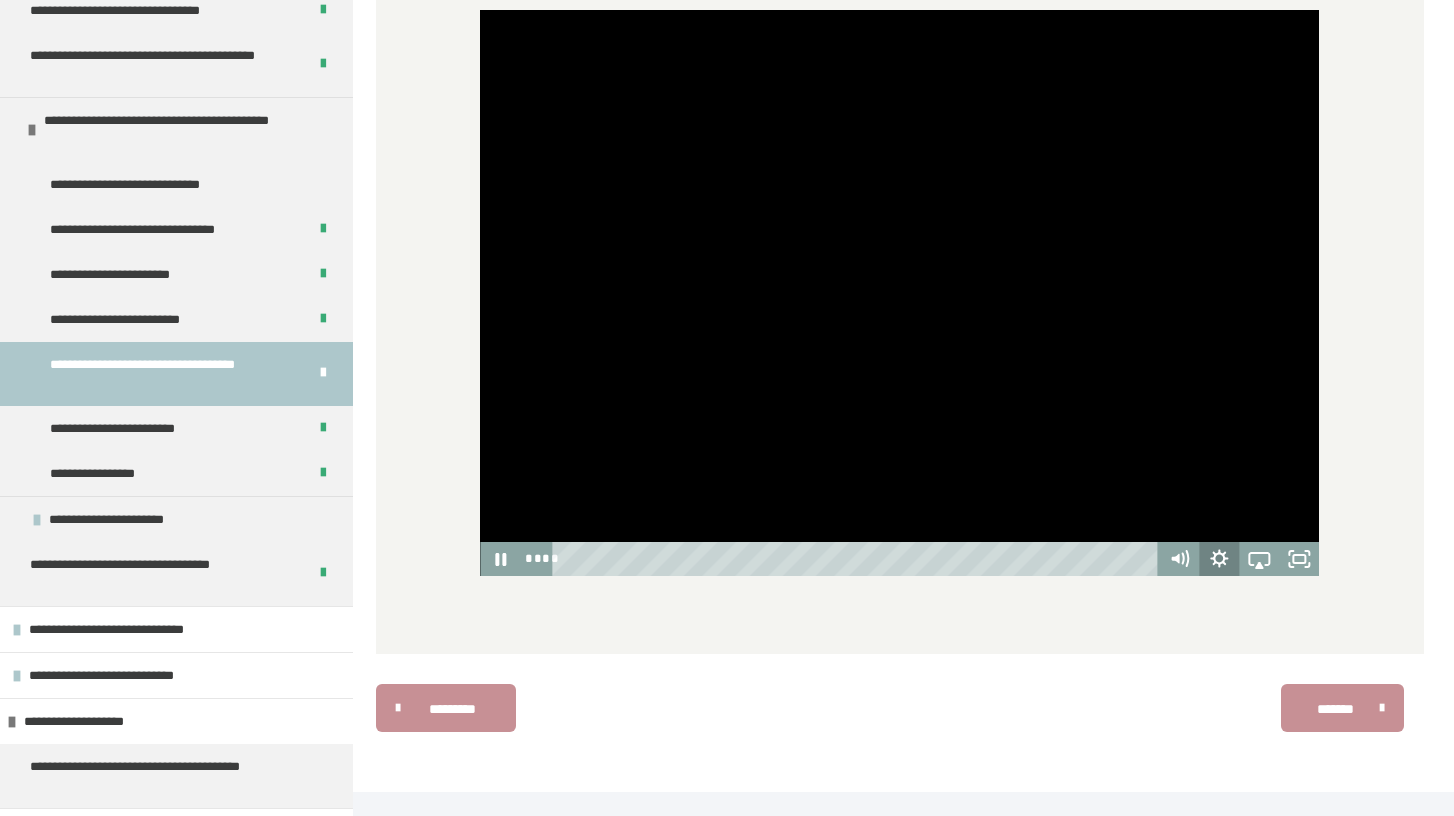 click 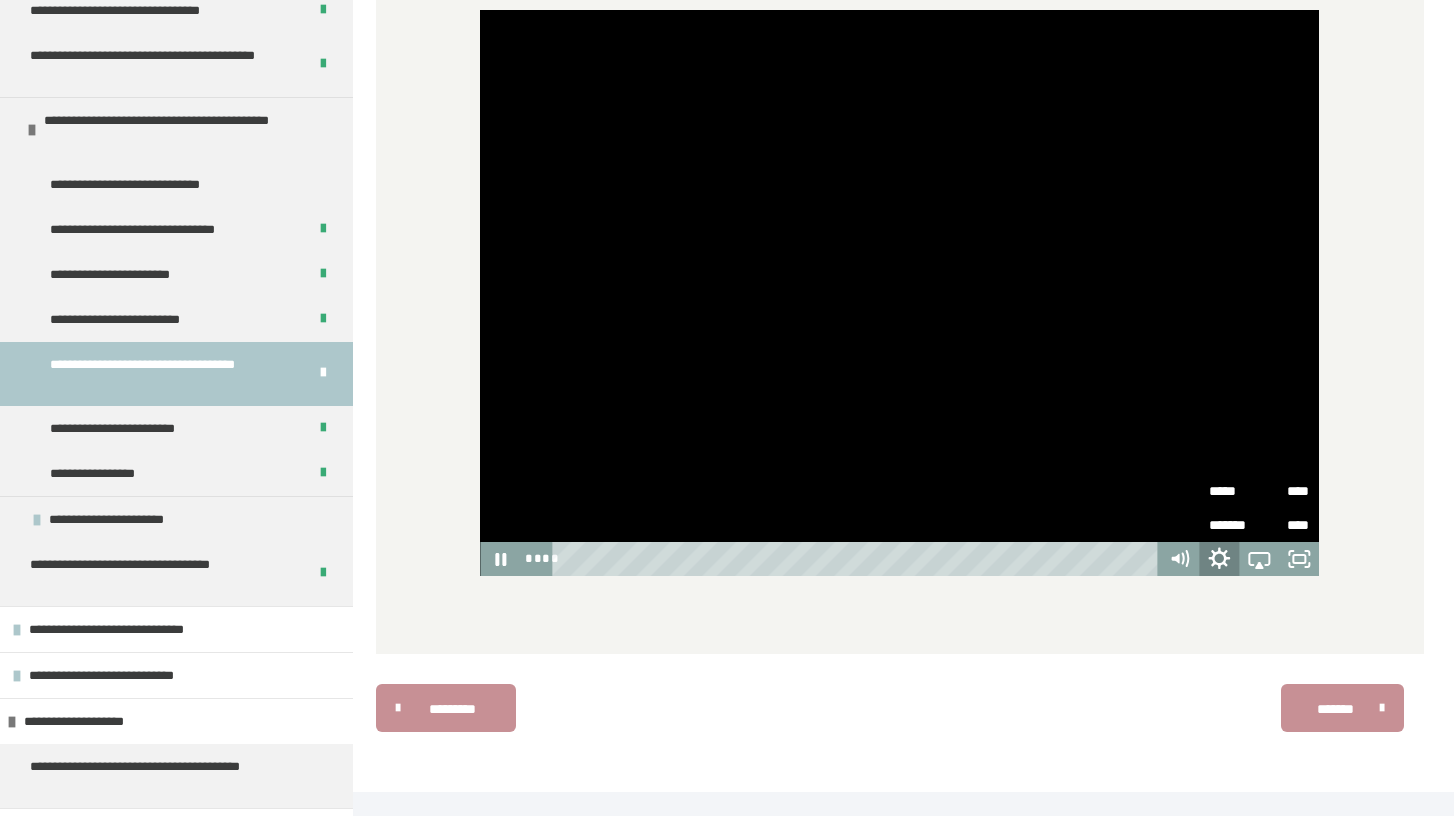 click 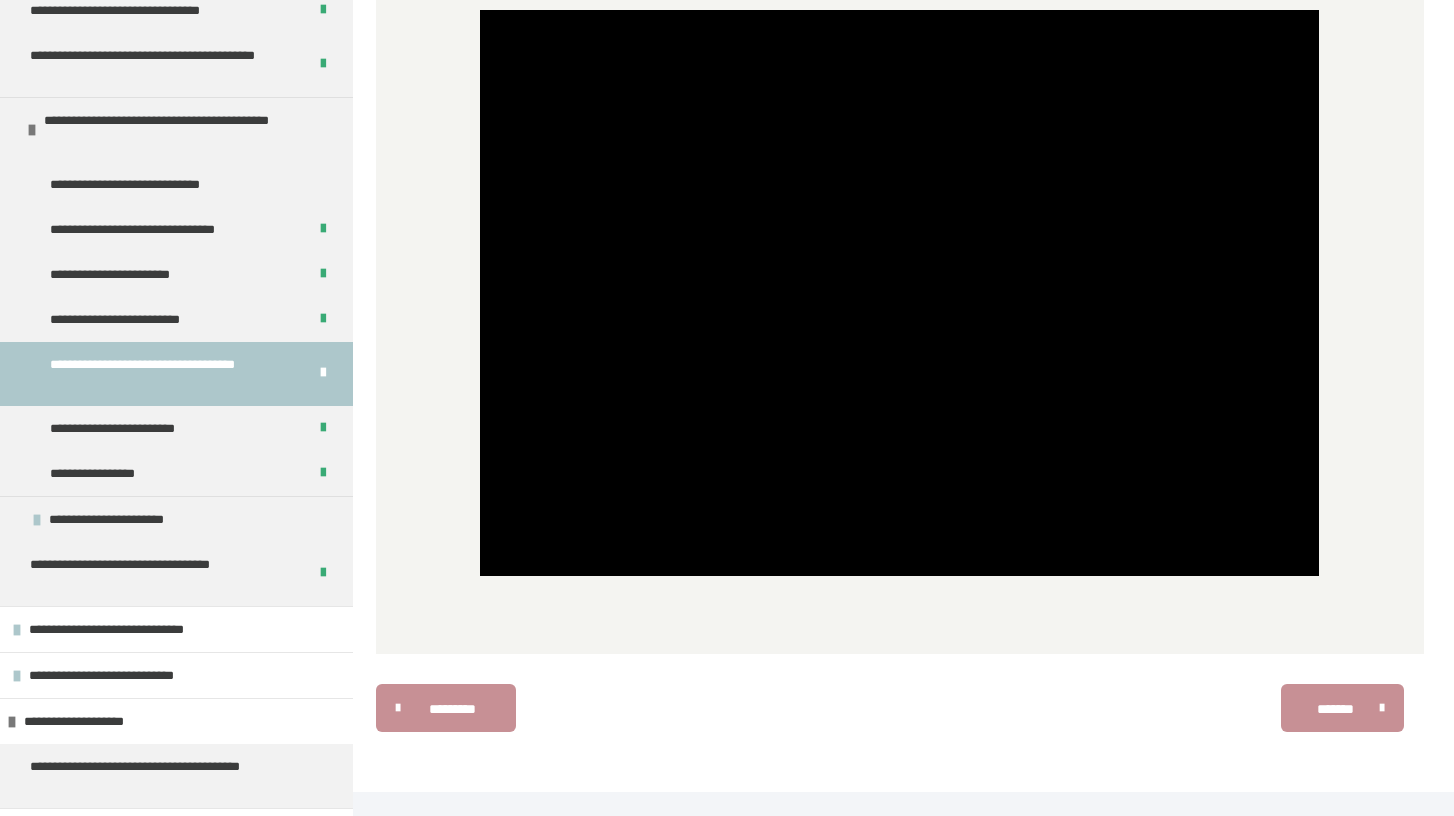 scroll, scrollTop: 1957, scrollLeft: 0, axis: vertical 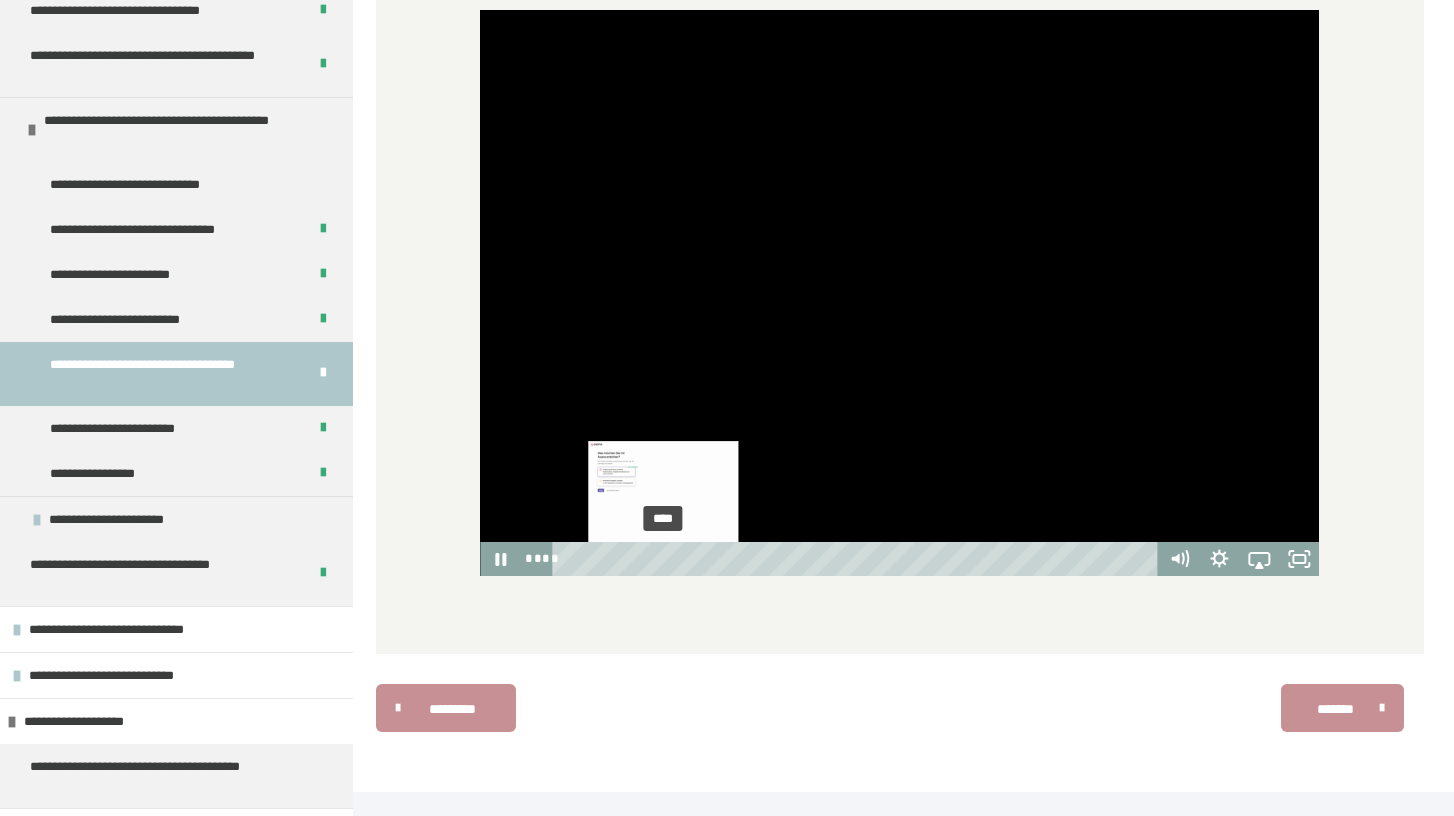 click on "****" at bounding box center [858, 559] 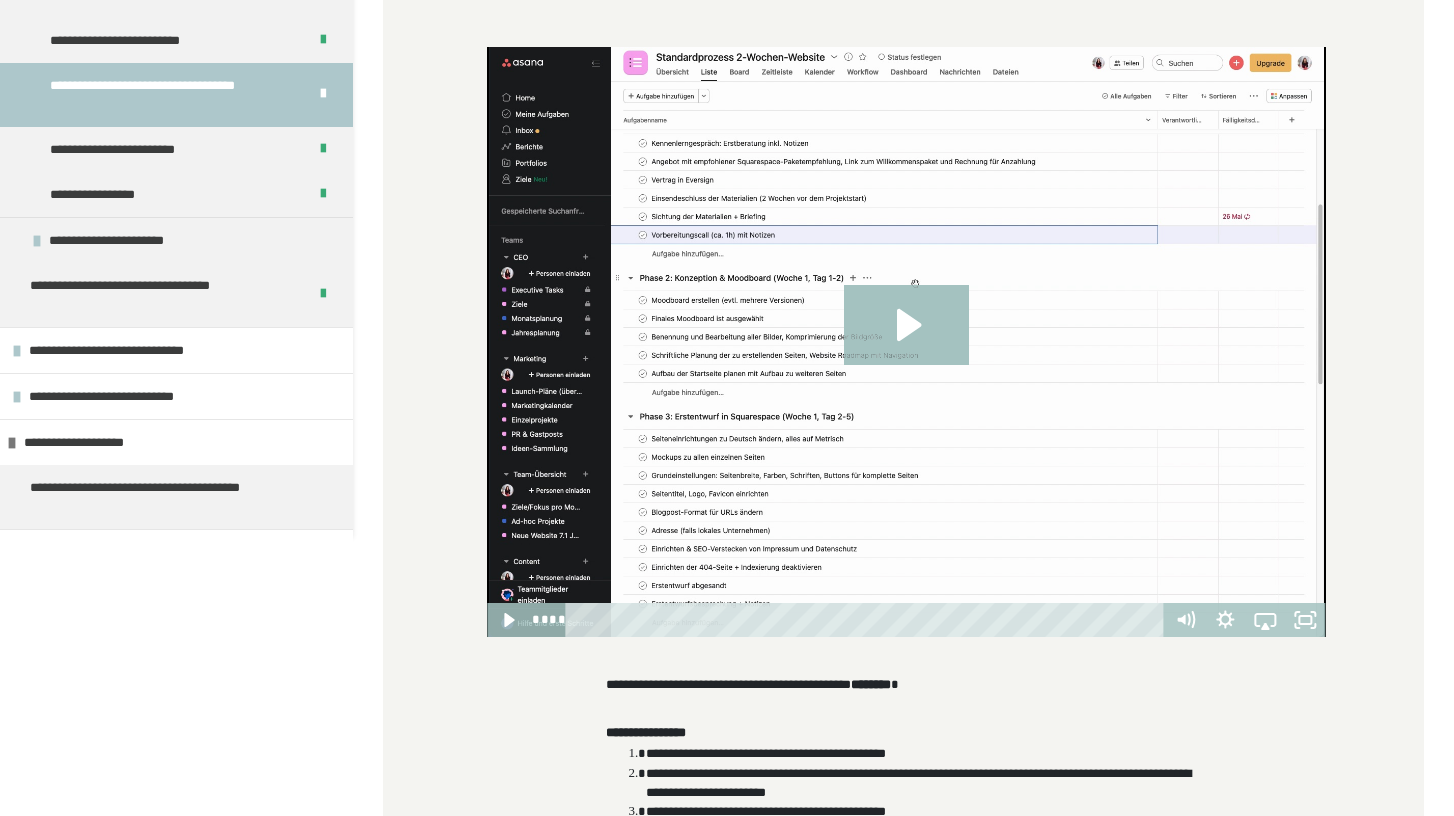 scroll, scrollTop: 0, scrollLeft: 0, axis: both 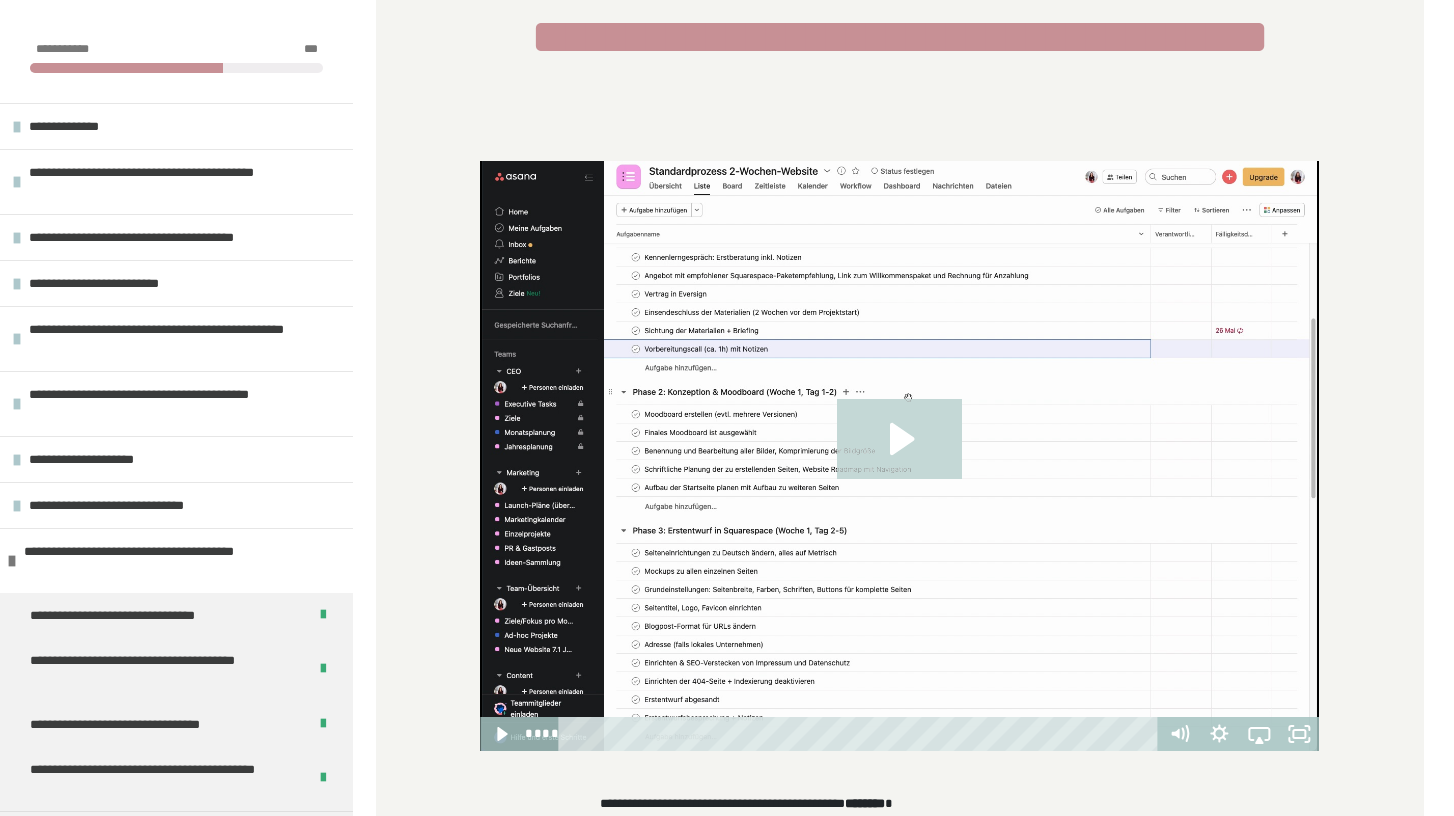 click 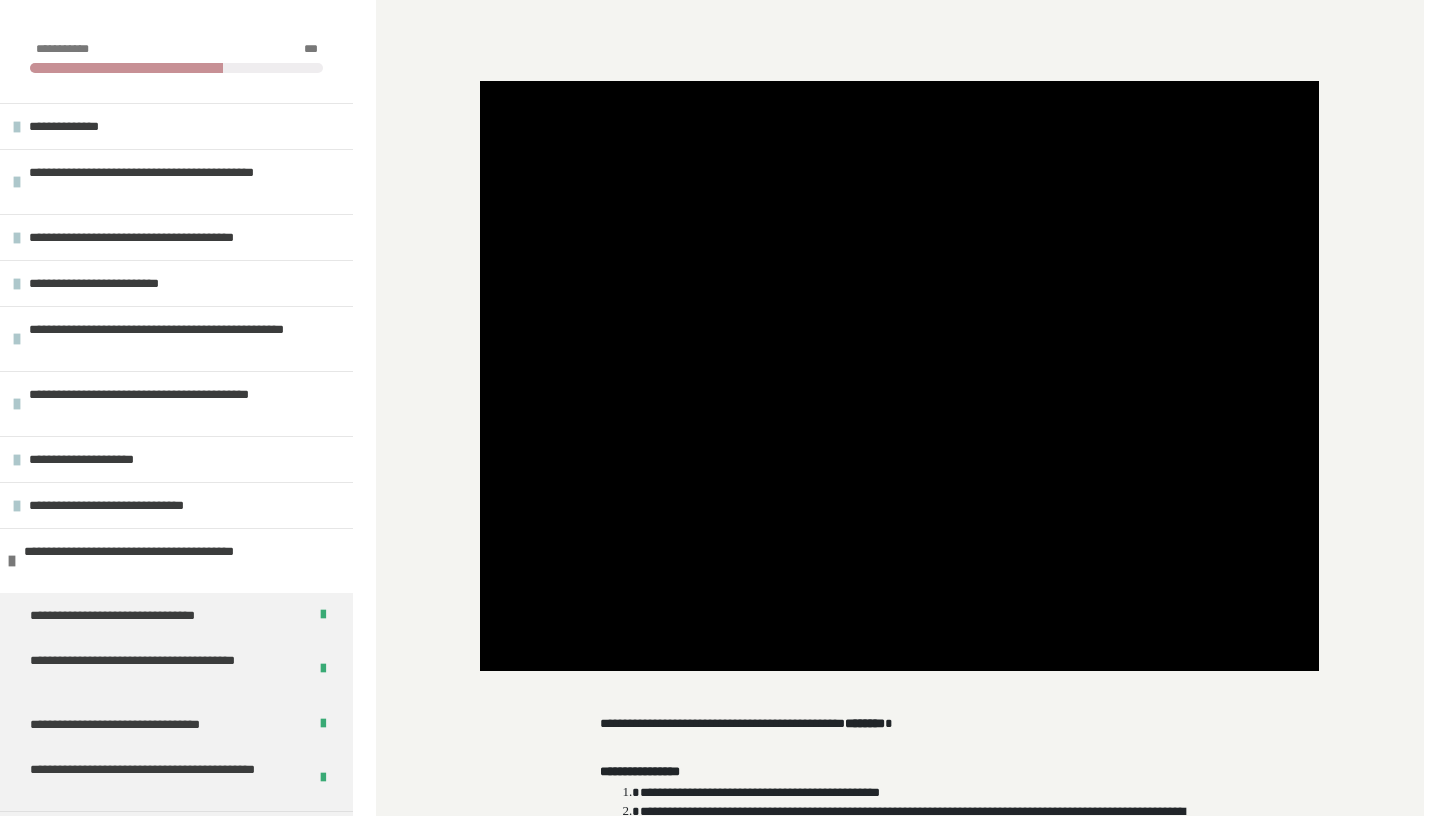 scroll, scrollTop: 517, scrollLeft: 0, axis: vertical 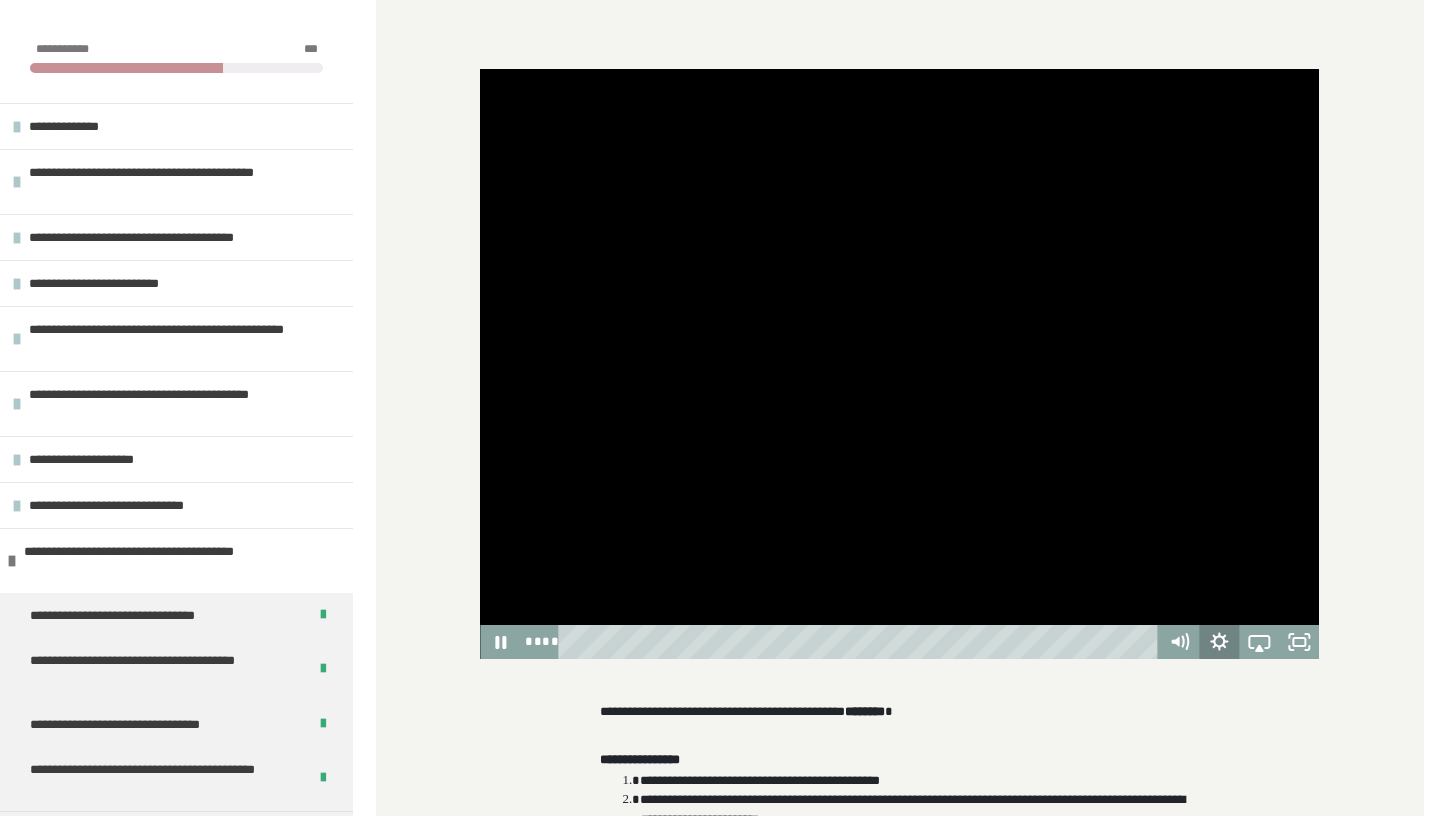 click 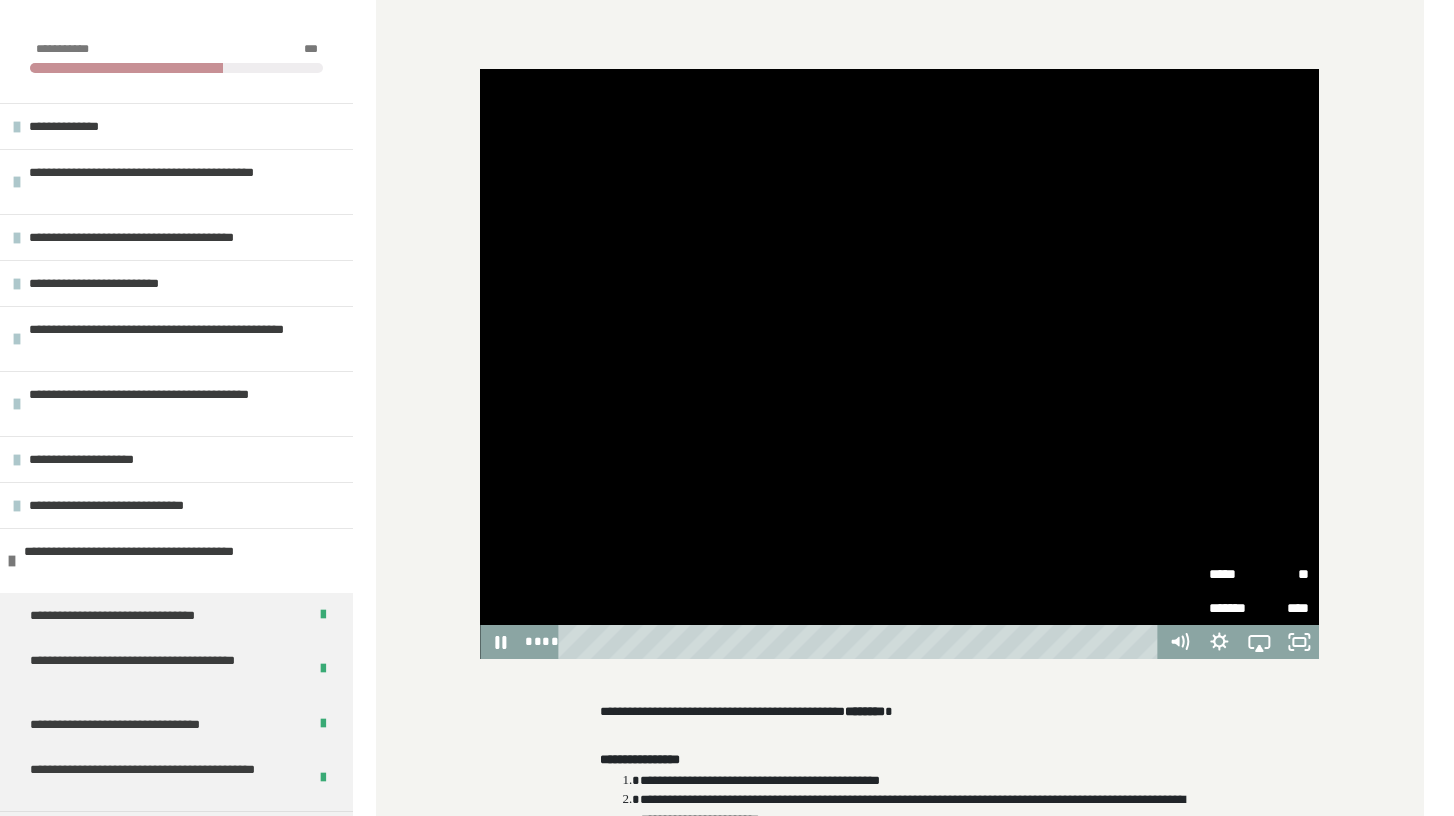 click on "*****" at bounding box center (1234, 574) 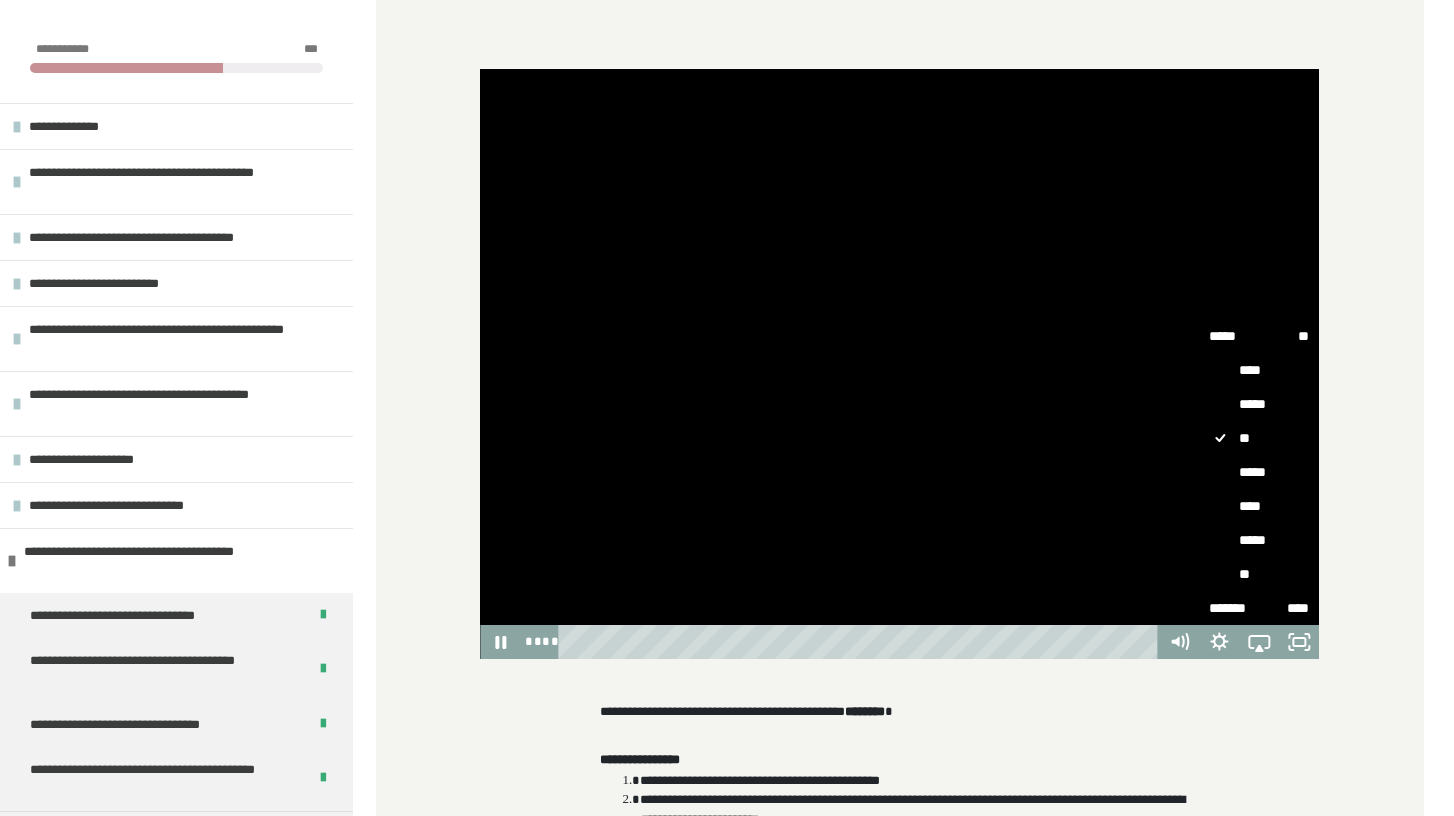 click on "*****" at bounding box center [1259, 472] 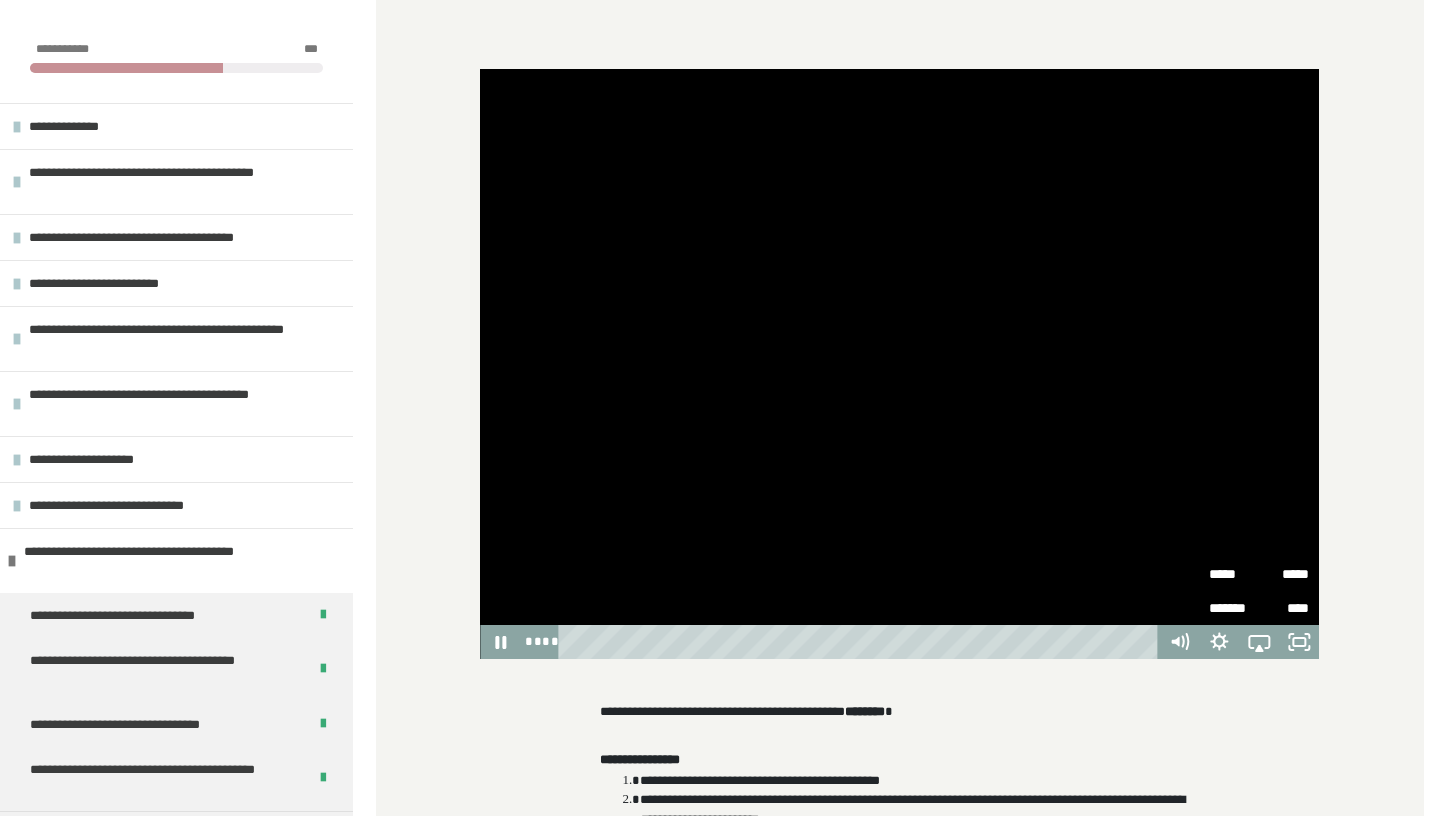 click at bounding box center (900, 364) 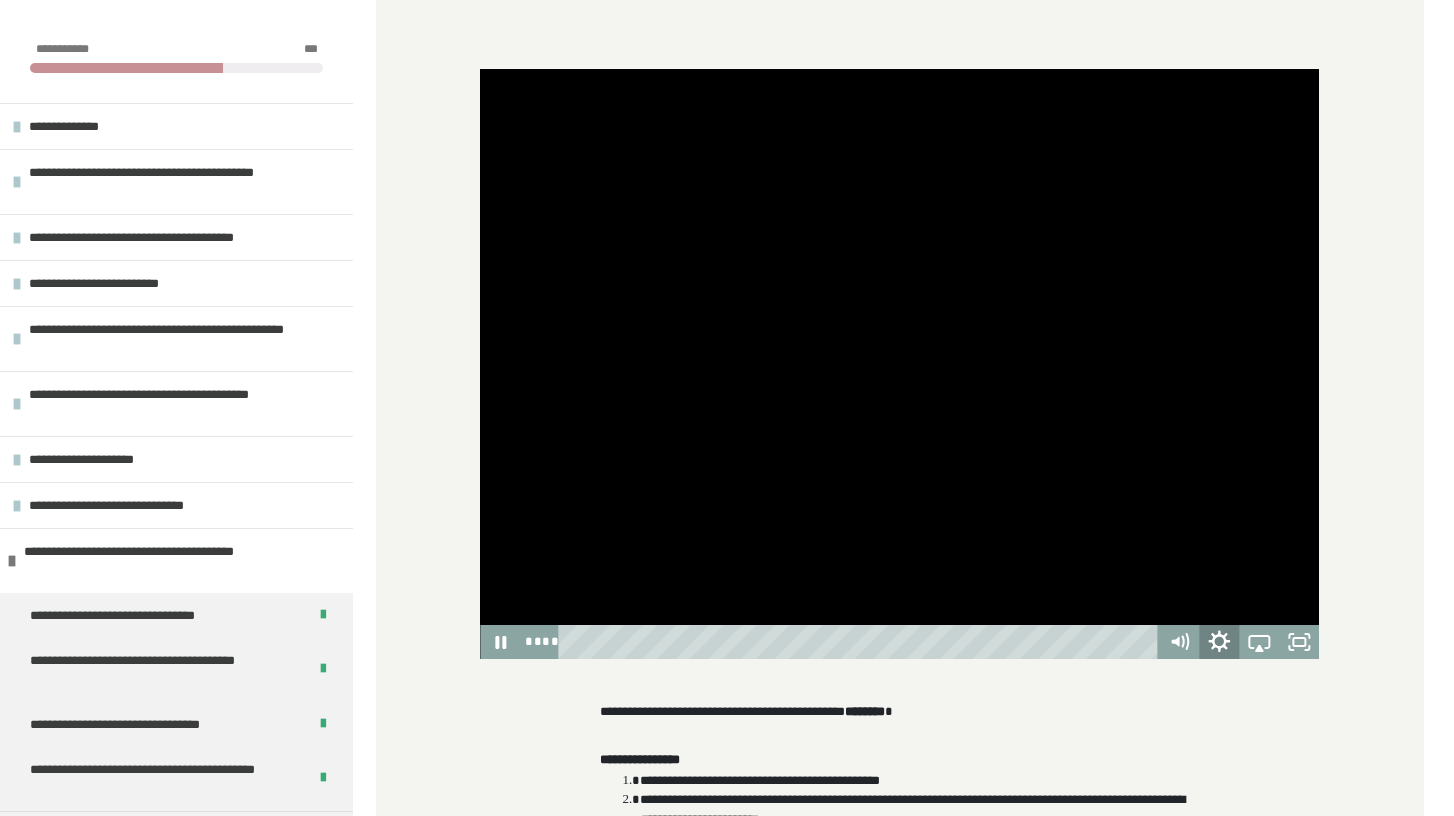 click 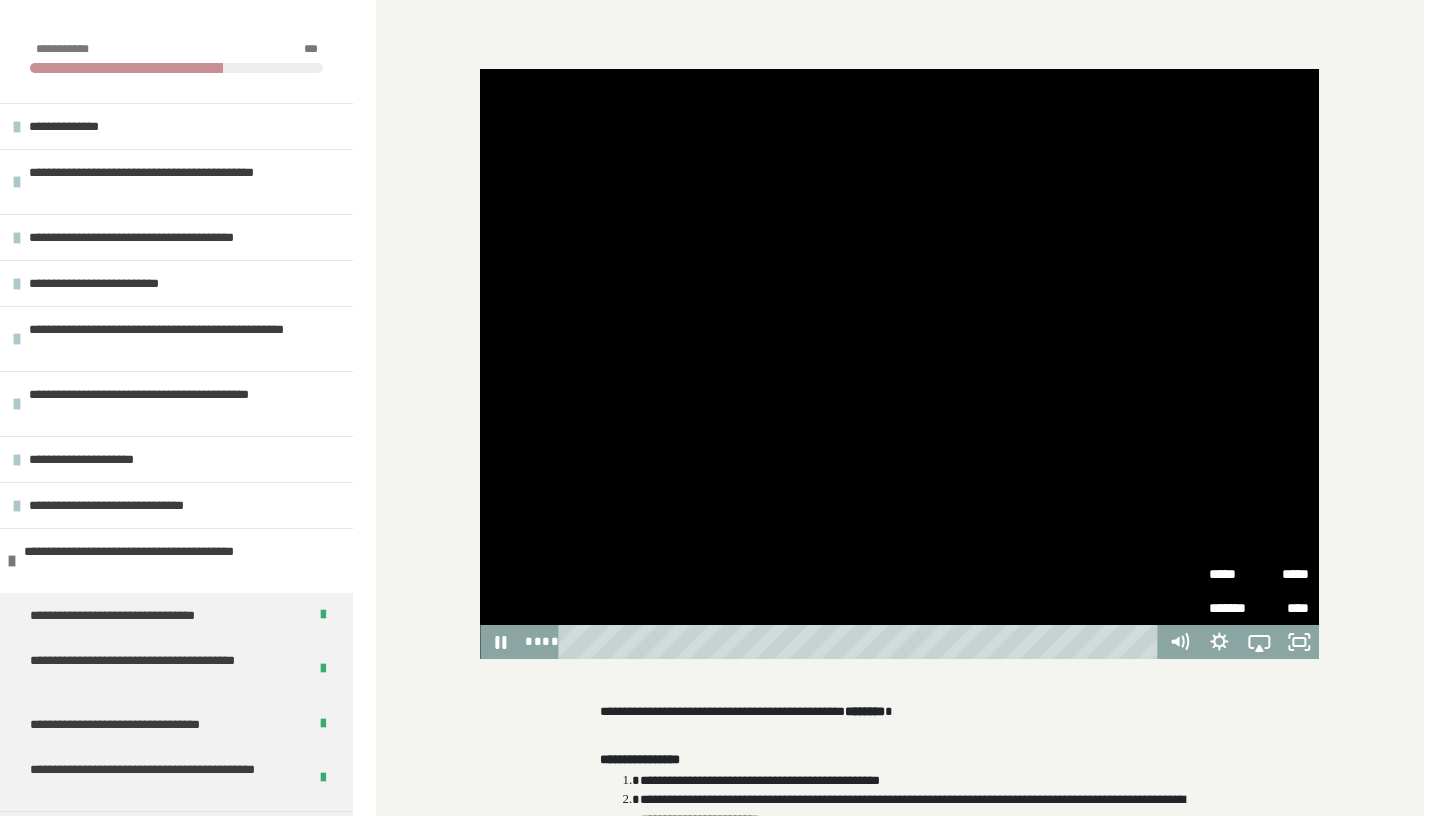 click on "*****" at bounding box center [1234, 574] 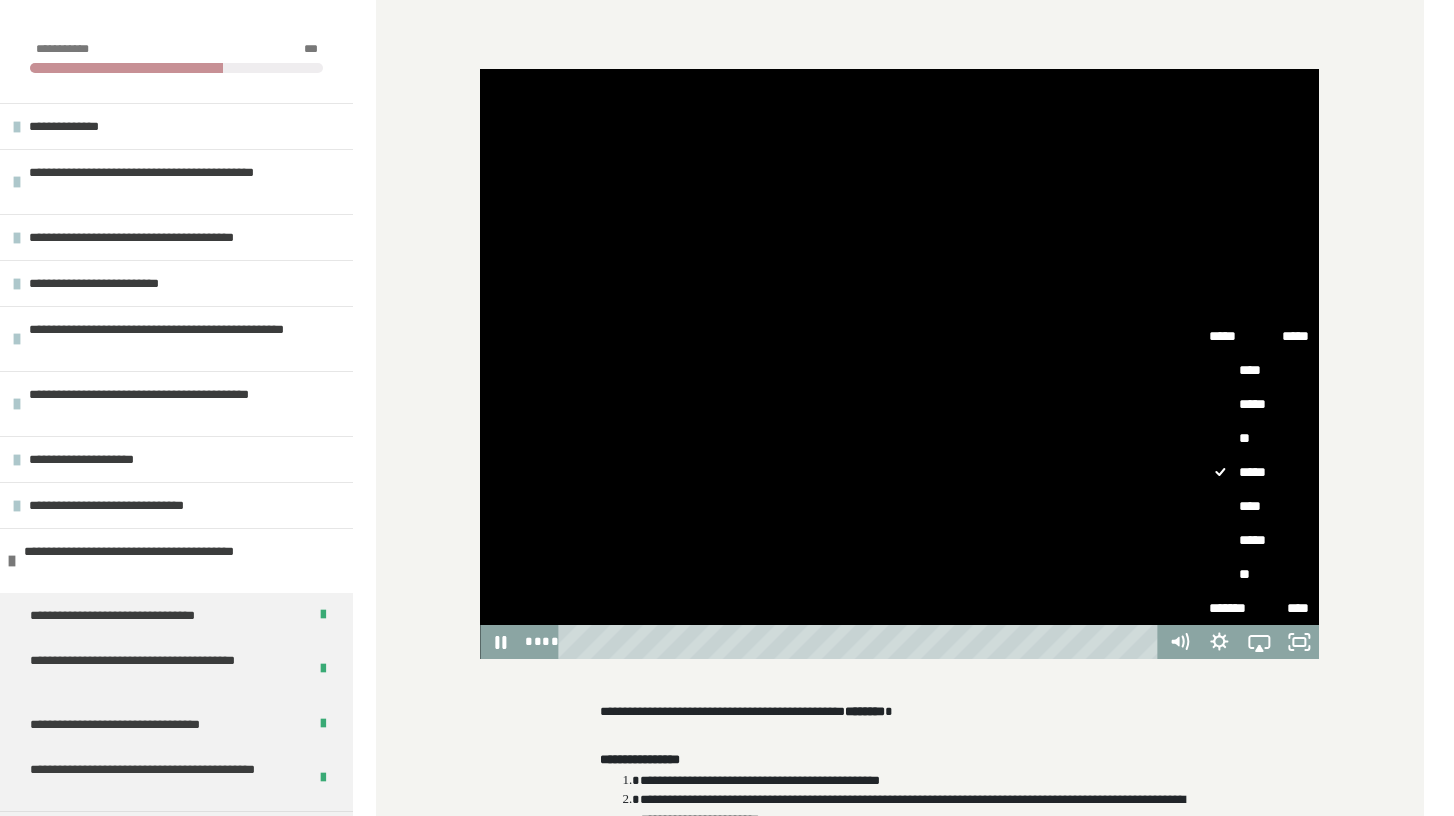 click on "****" at bounding box center [1259, 506] 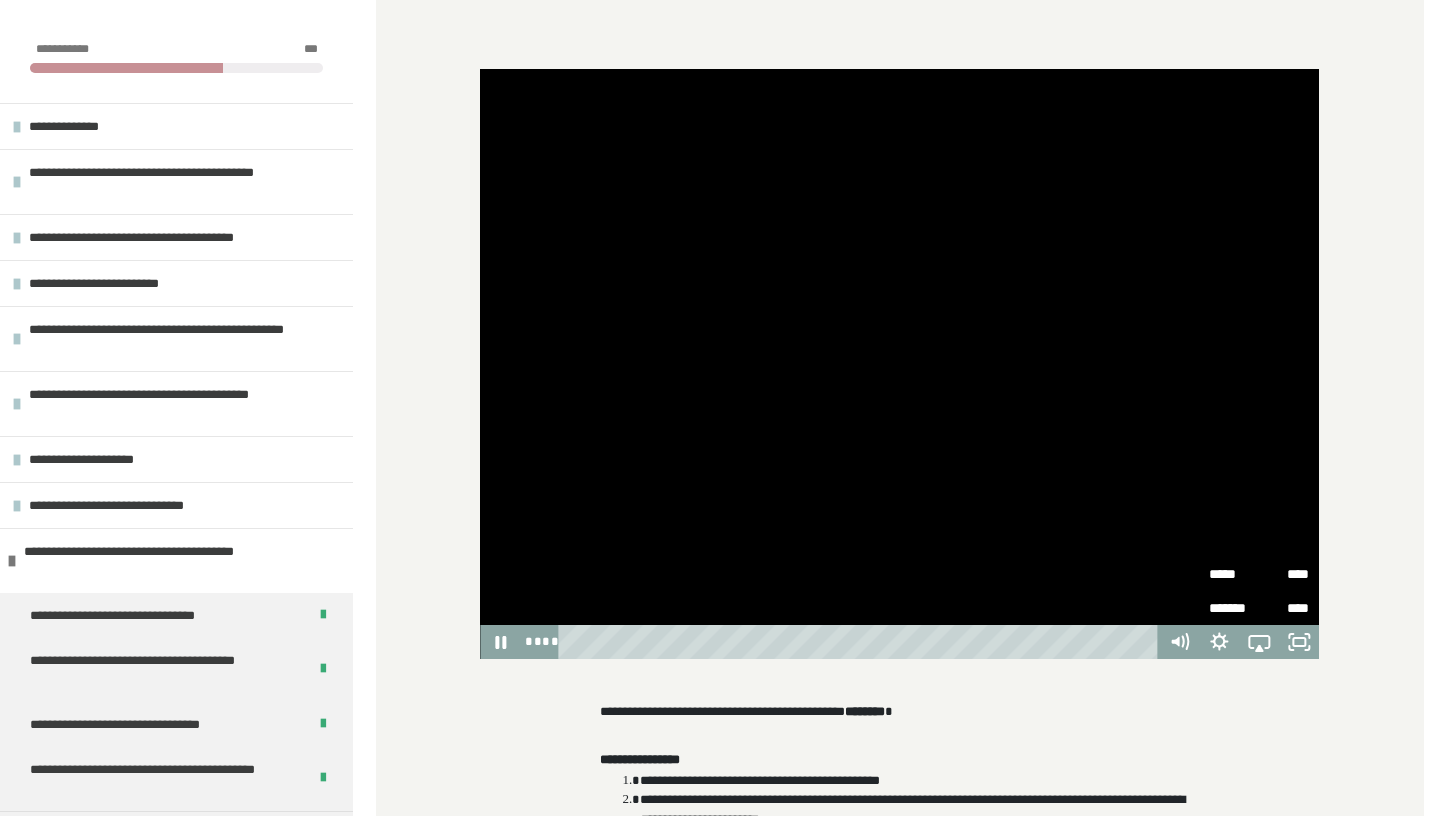 click at bounding box center [900, 364] 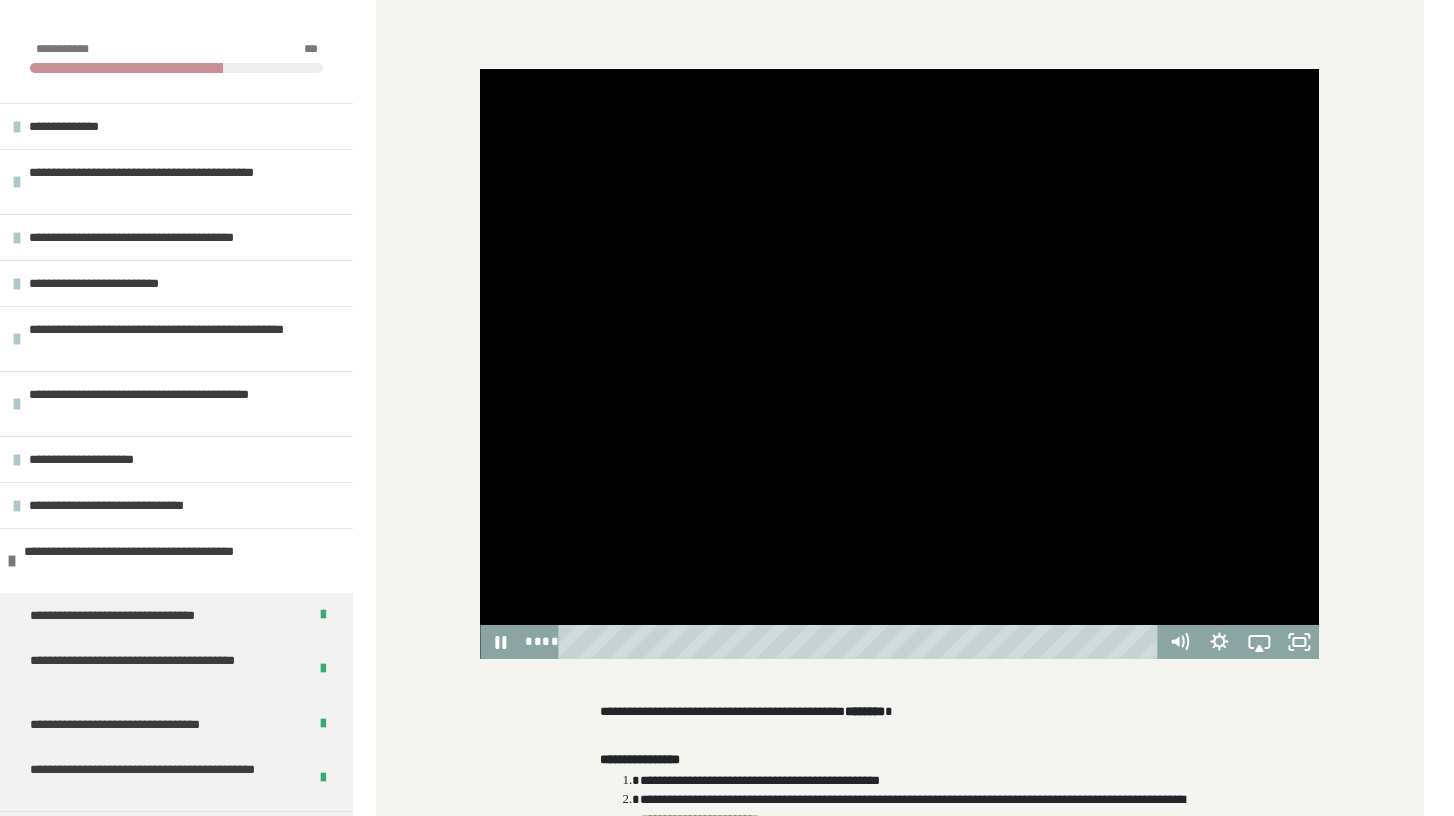click at bounding box center [899, 364] 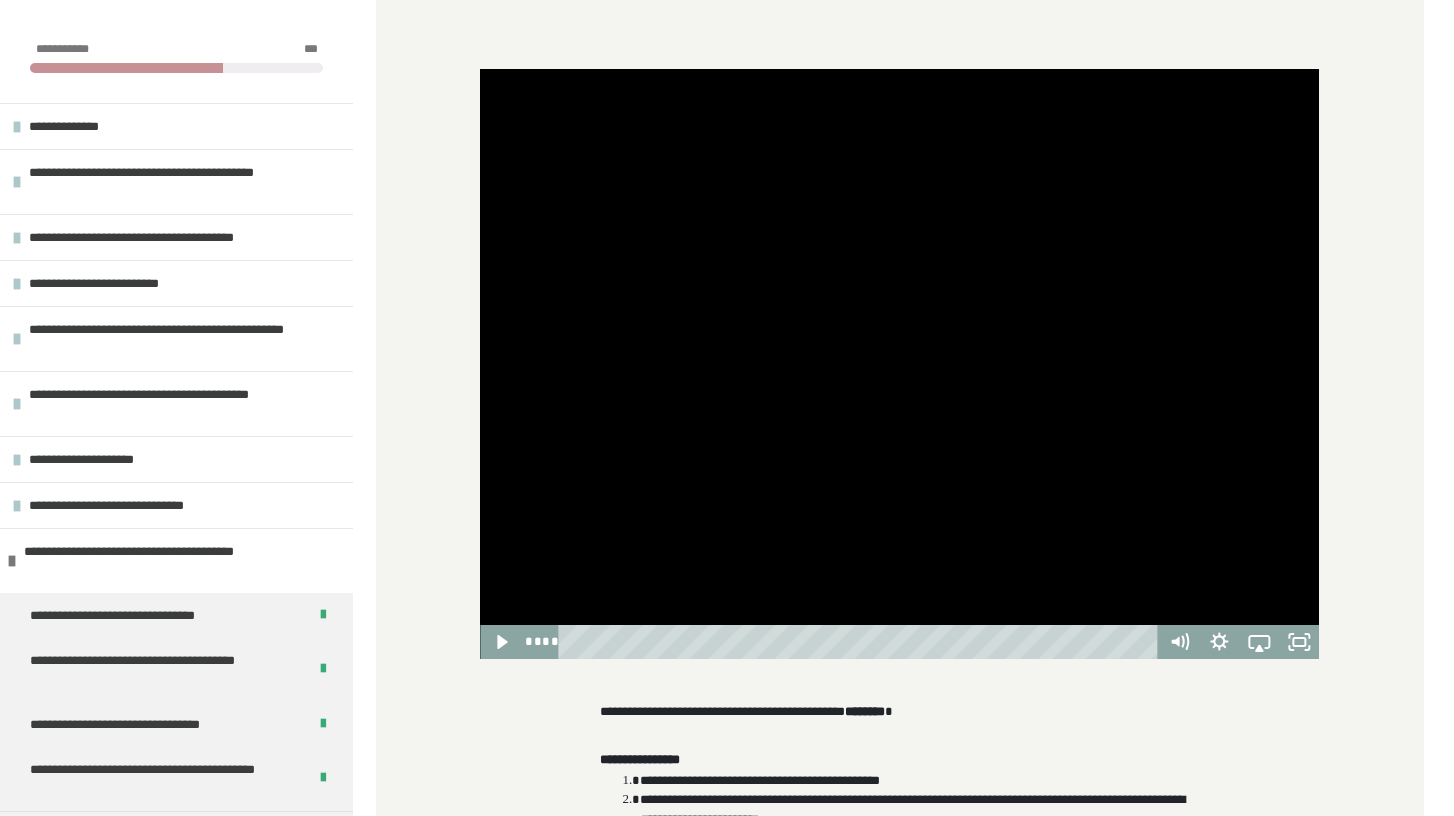 click at bounding box center (899, 364) 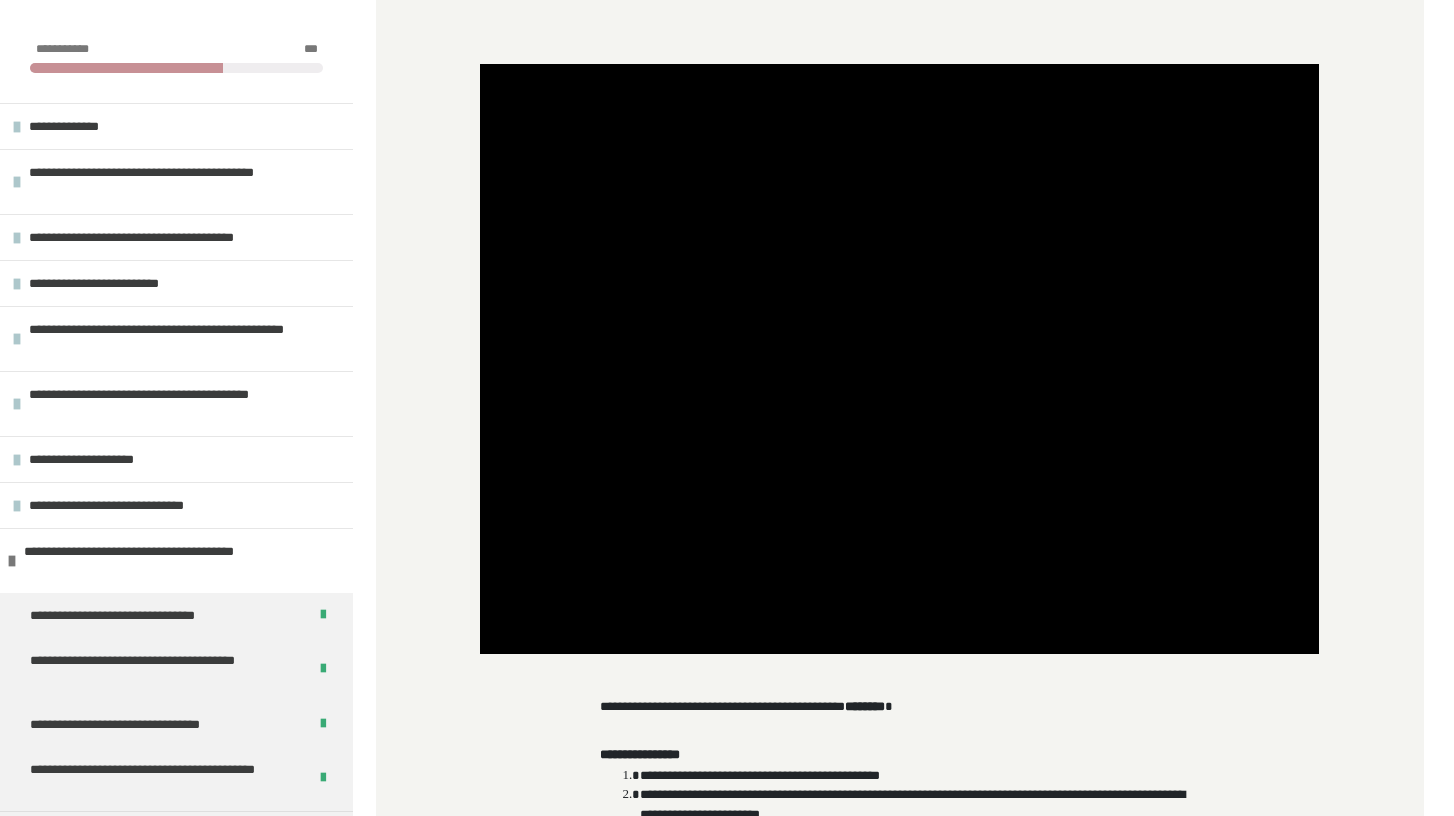 scroll, scrollTop: 516, scrollLeft: 0, axis: vertical 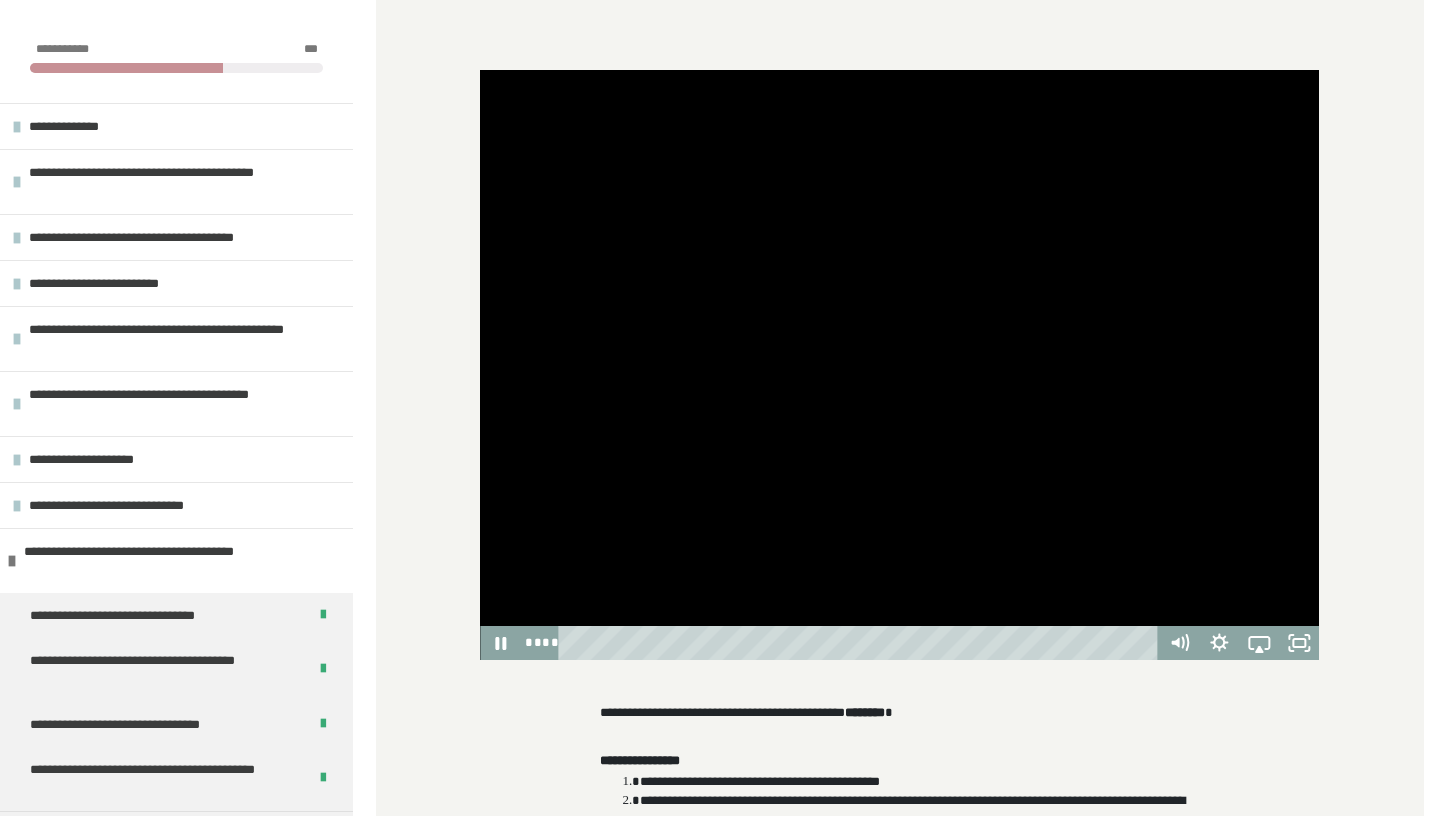 click at bounding box center [899, 365] 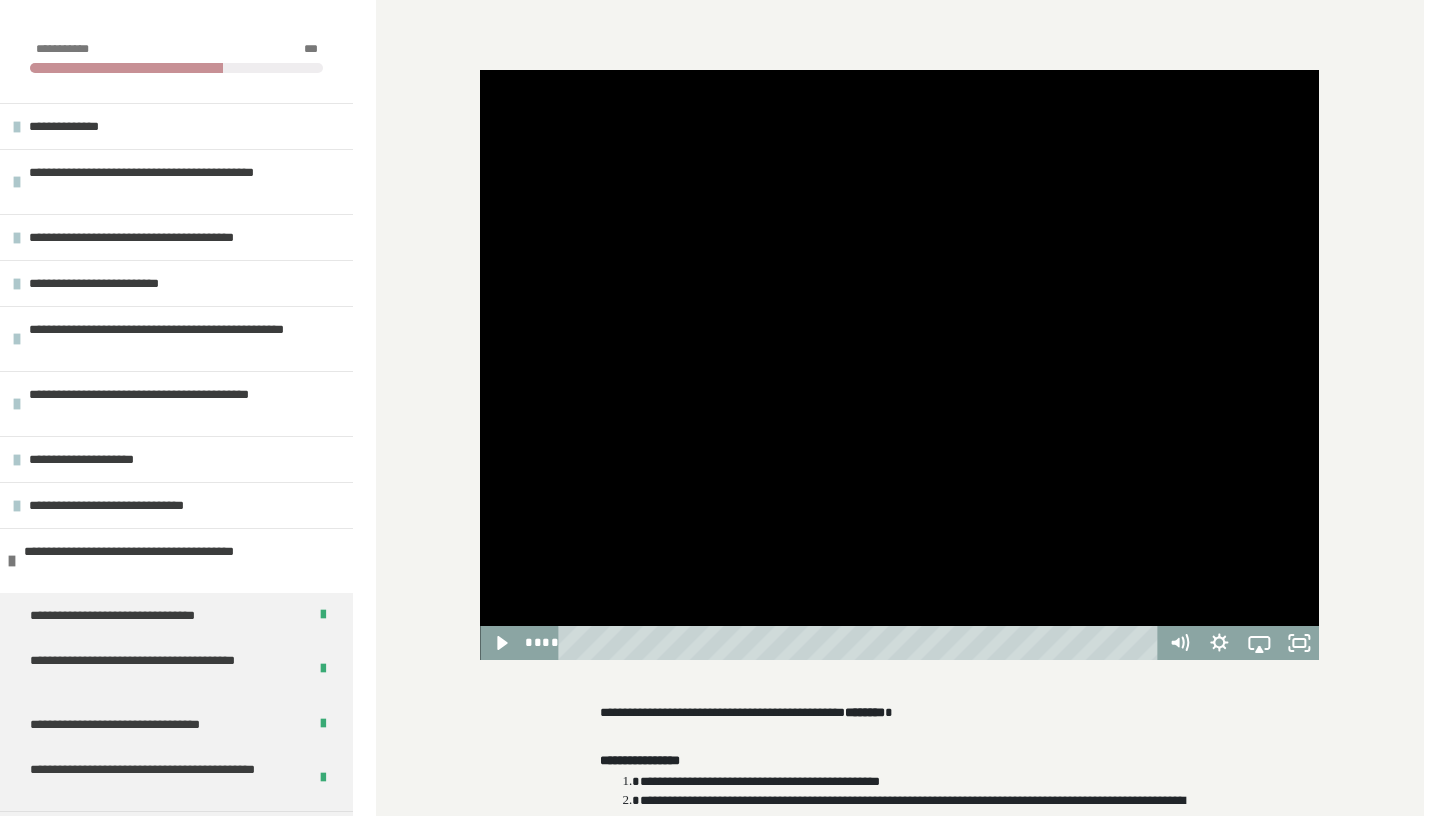 click at bounding box center [899, 365] 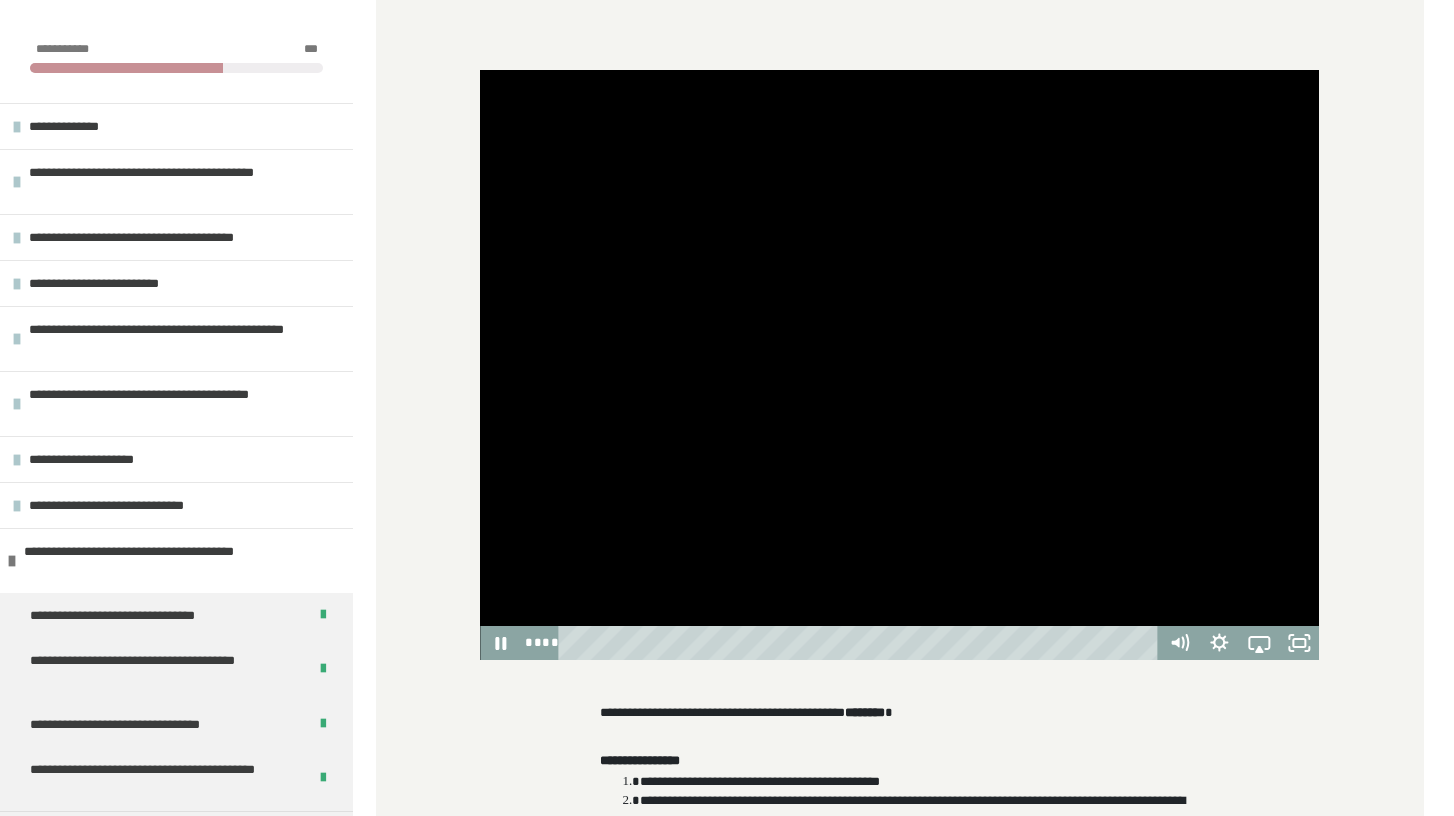 click at bounding box center (899, 365) 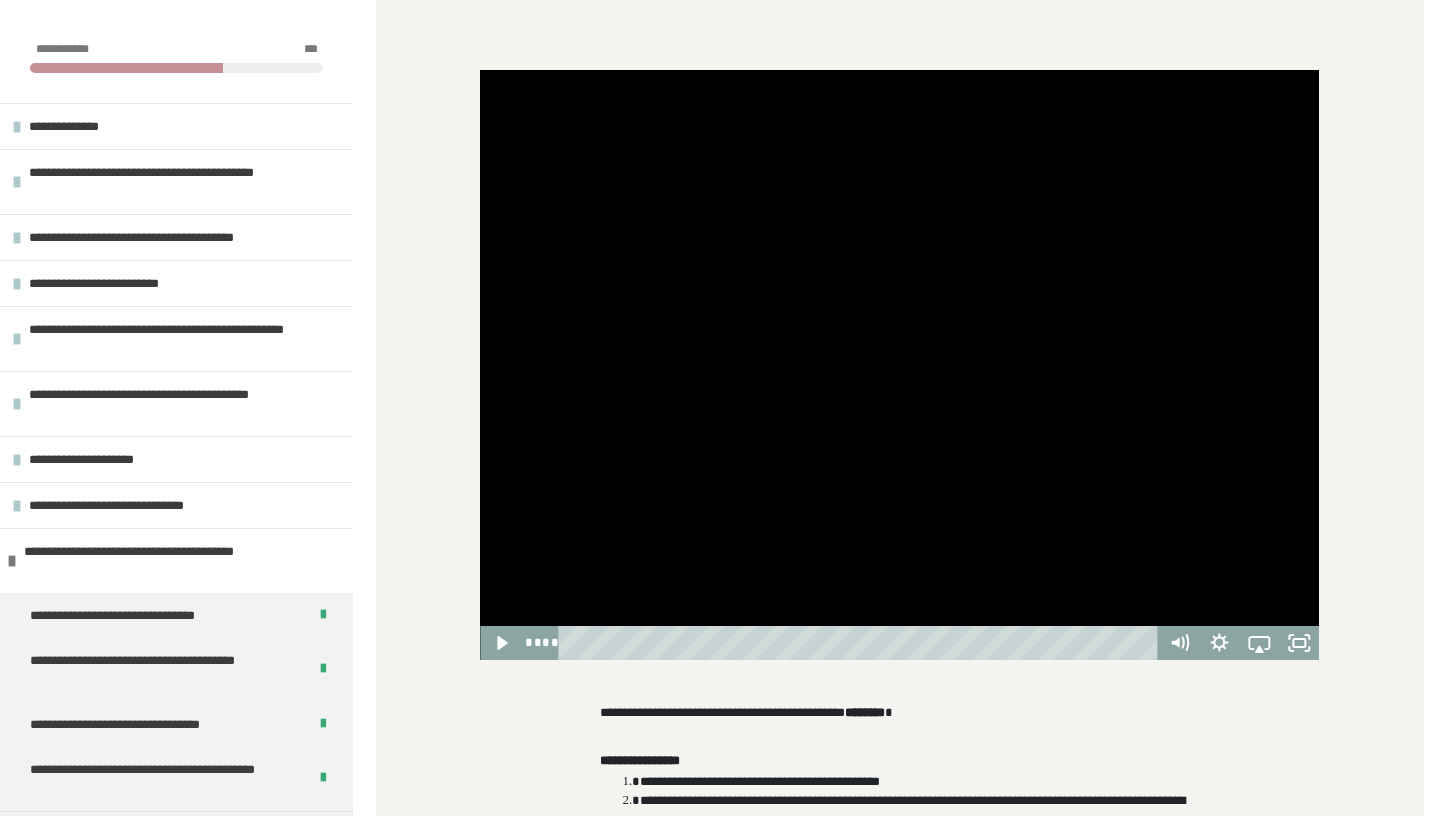 type 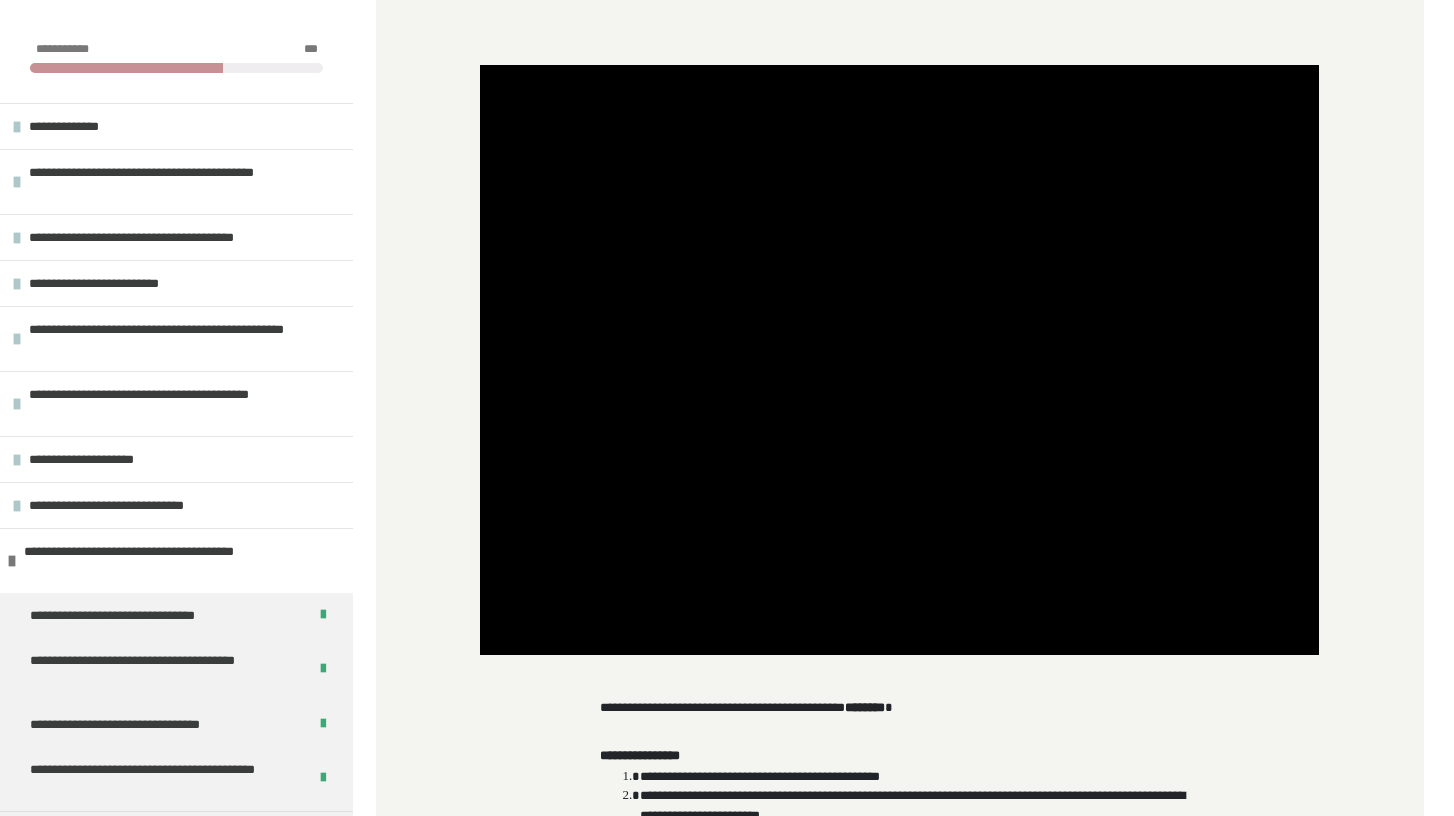 scroll, scrollTop: 524, scrollLeft: 0, axis: vertical 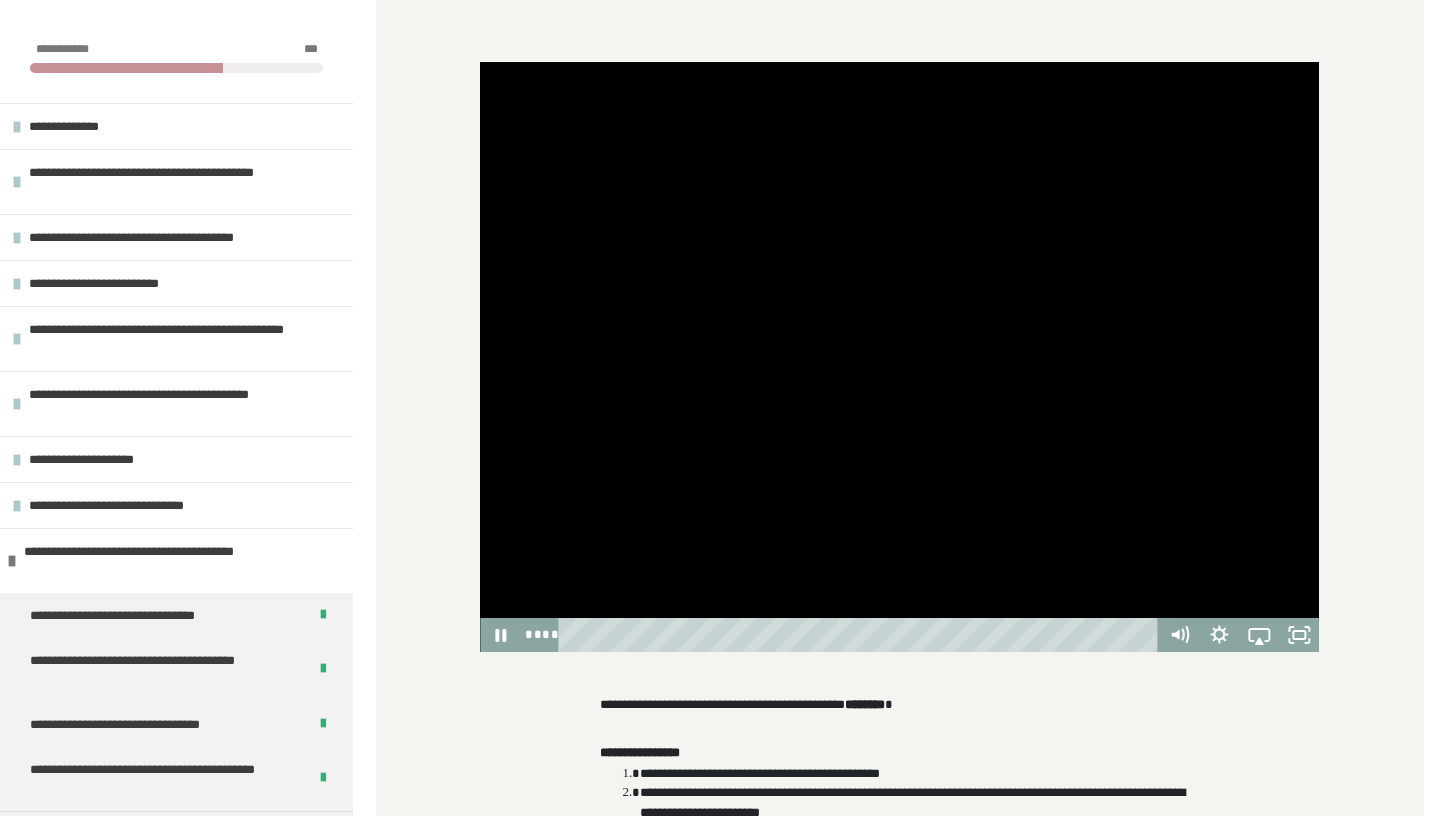 click at bounding box center (899, 357) 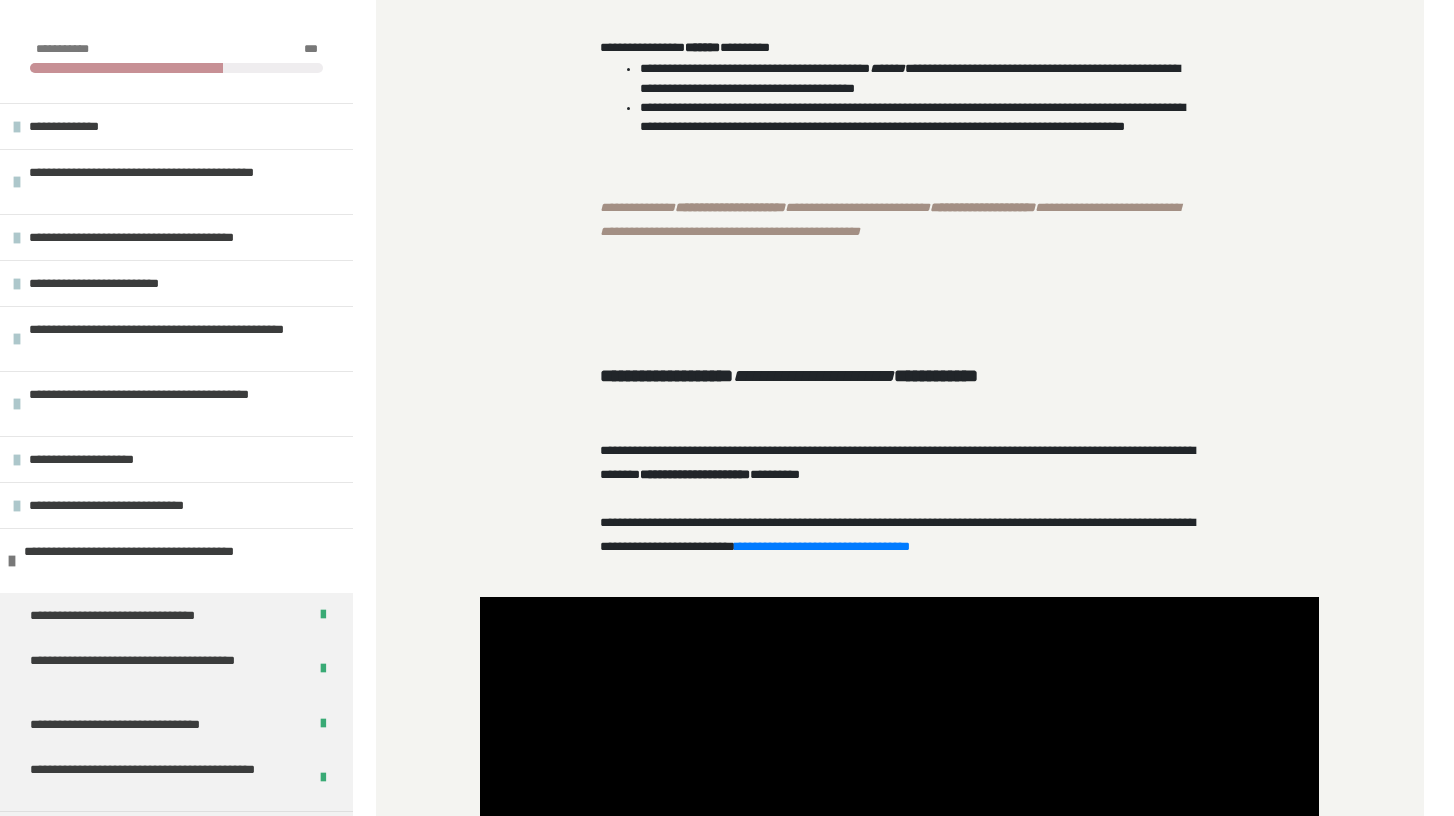 scroll, scrollTop: 1348, scrollLeft: 0, axis: vertical 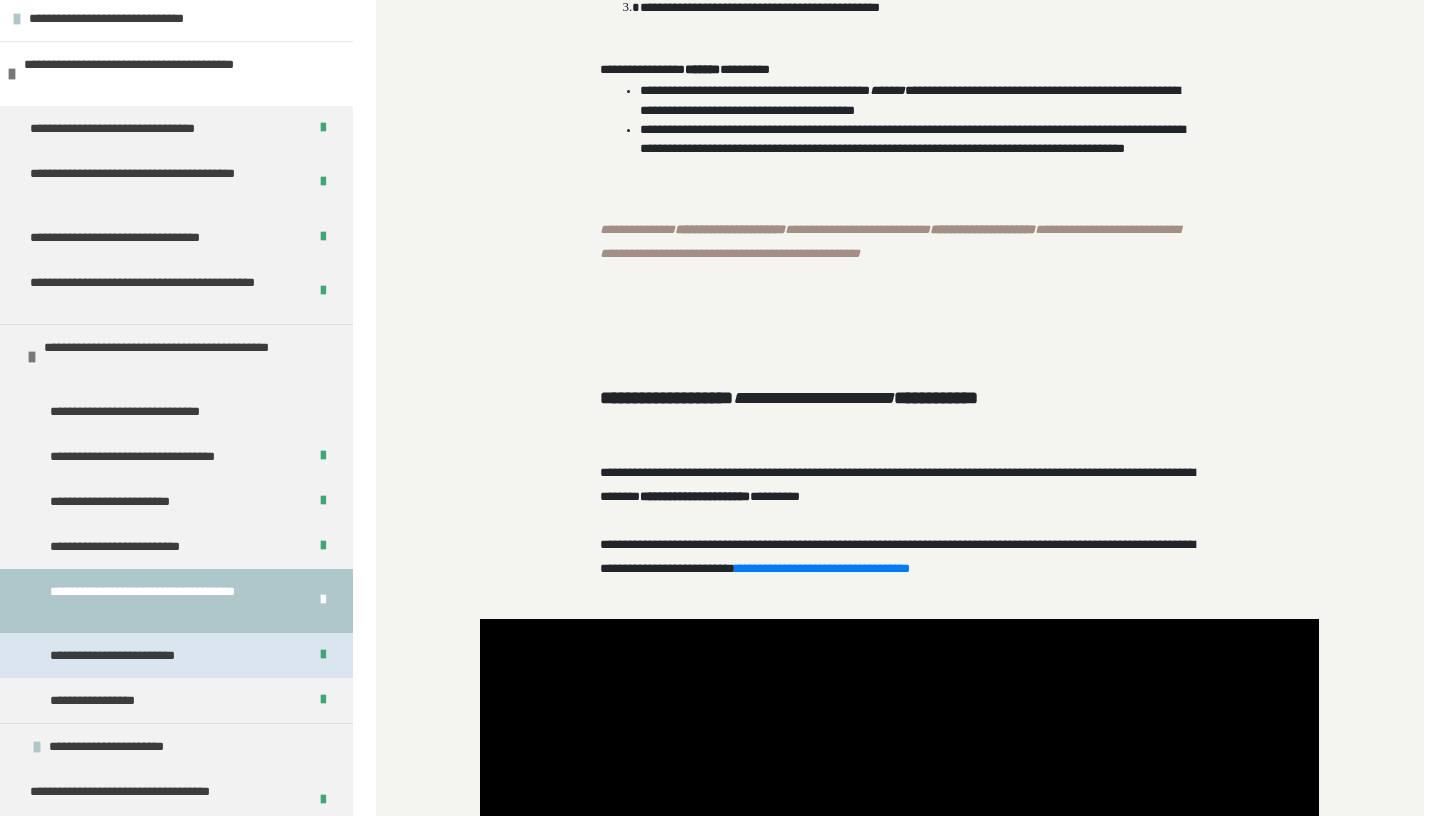 click on "**********" at bounding box center [135, 655] 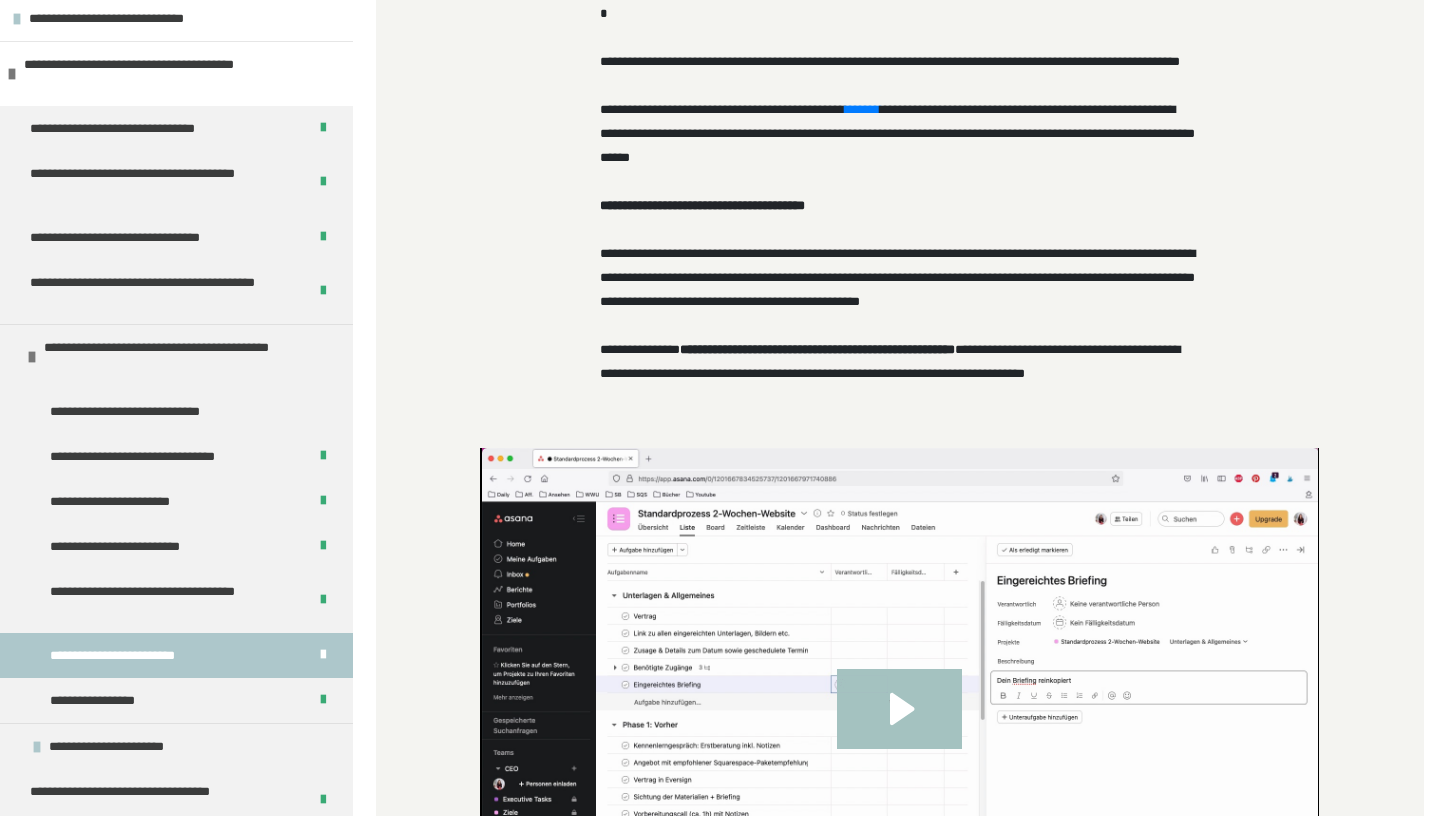 scroll, scrollTop: 870, scrollLeft: 0, axis: vertical 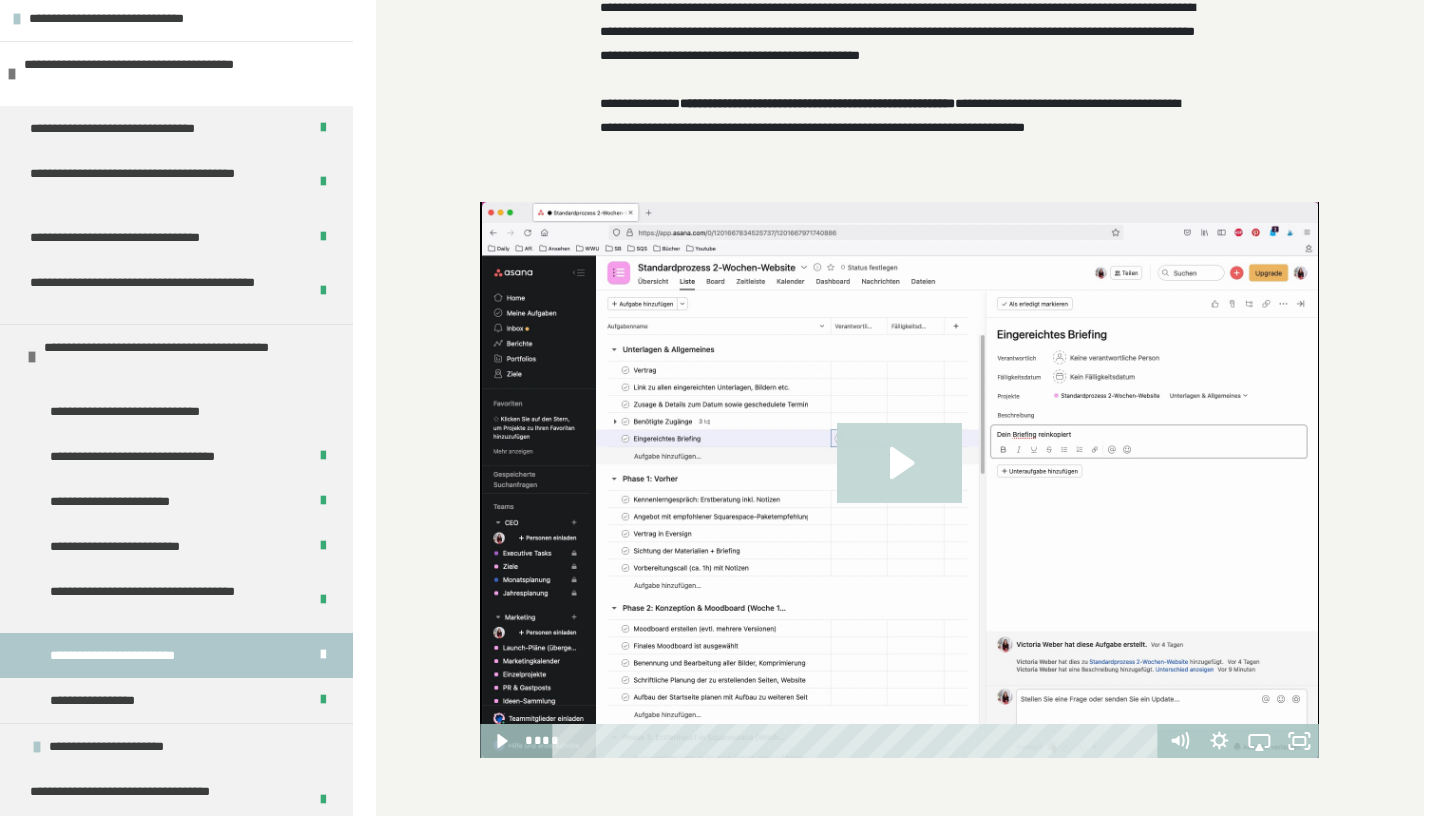click 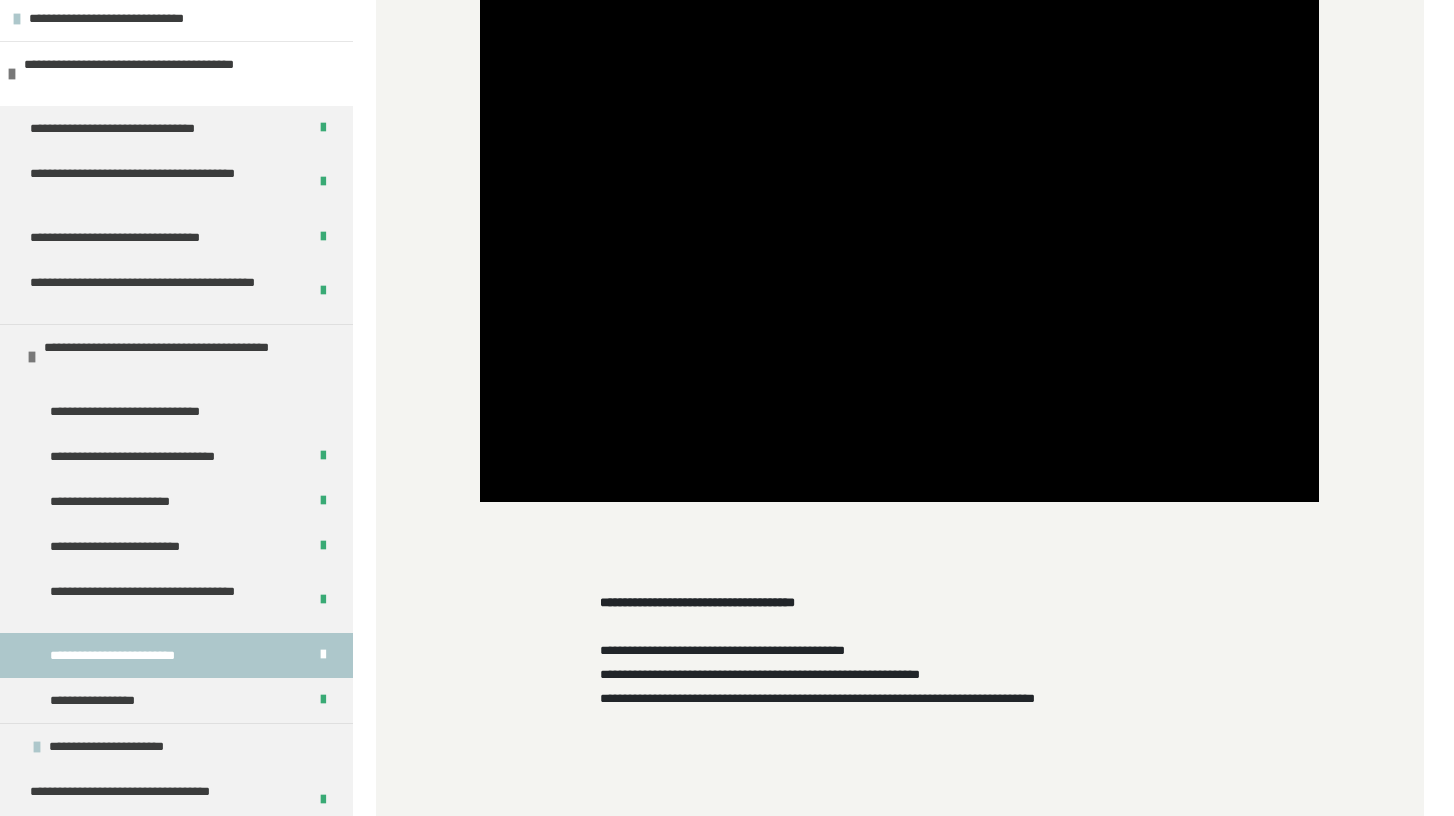 scroll, scrollTop: 1127, scrollLeft: 0, axis: vertical 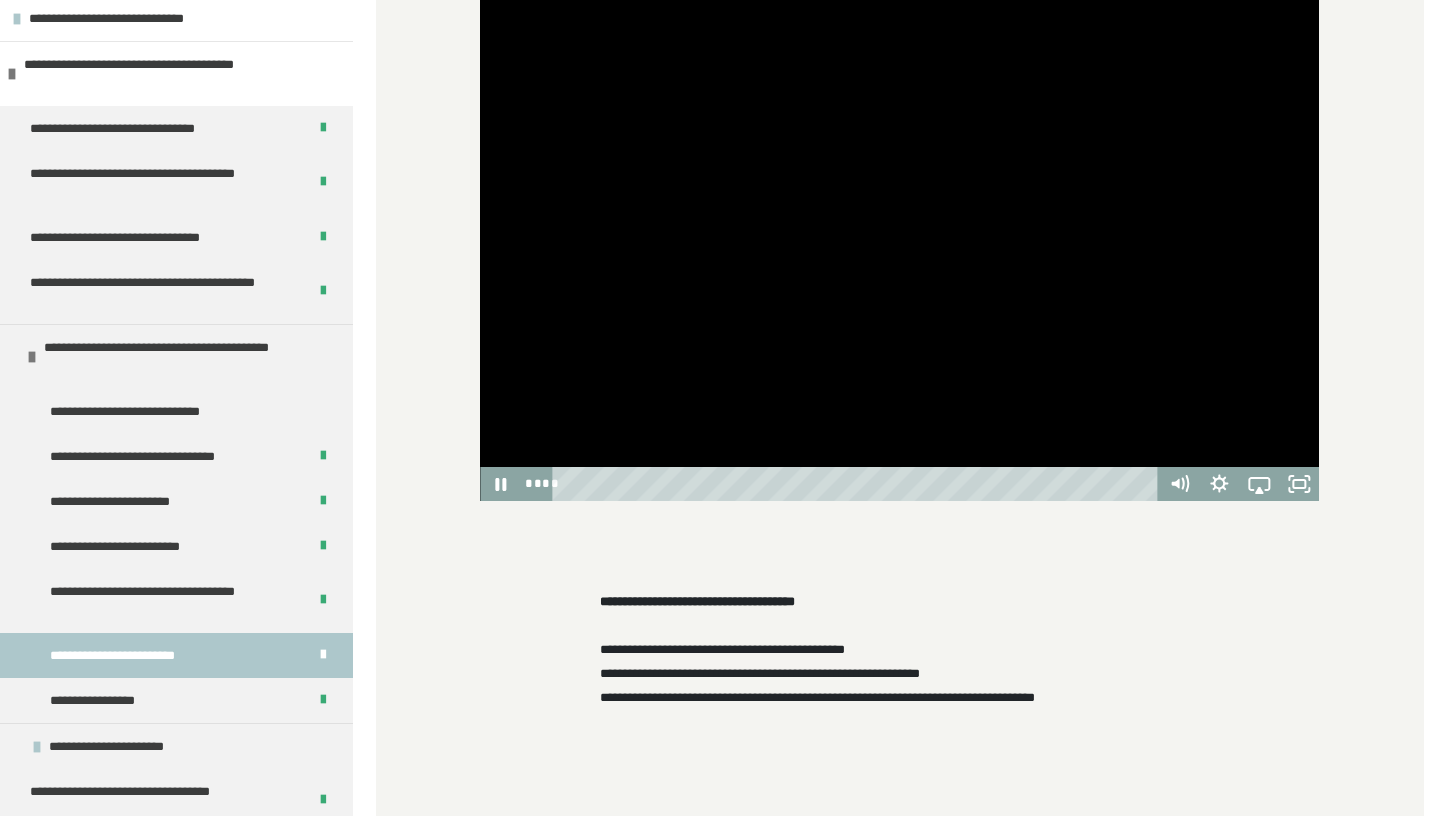 click at bounding box center [899, 223] 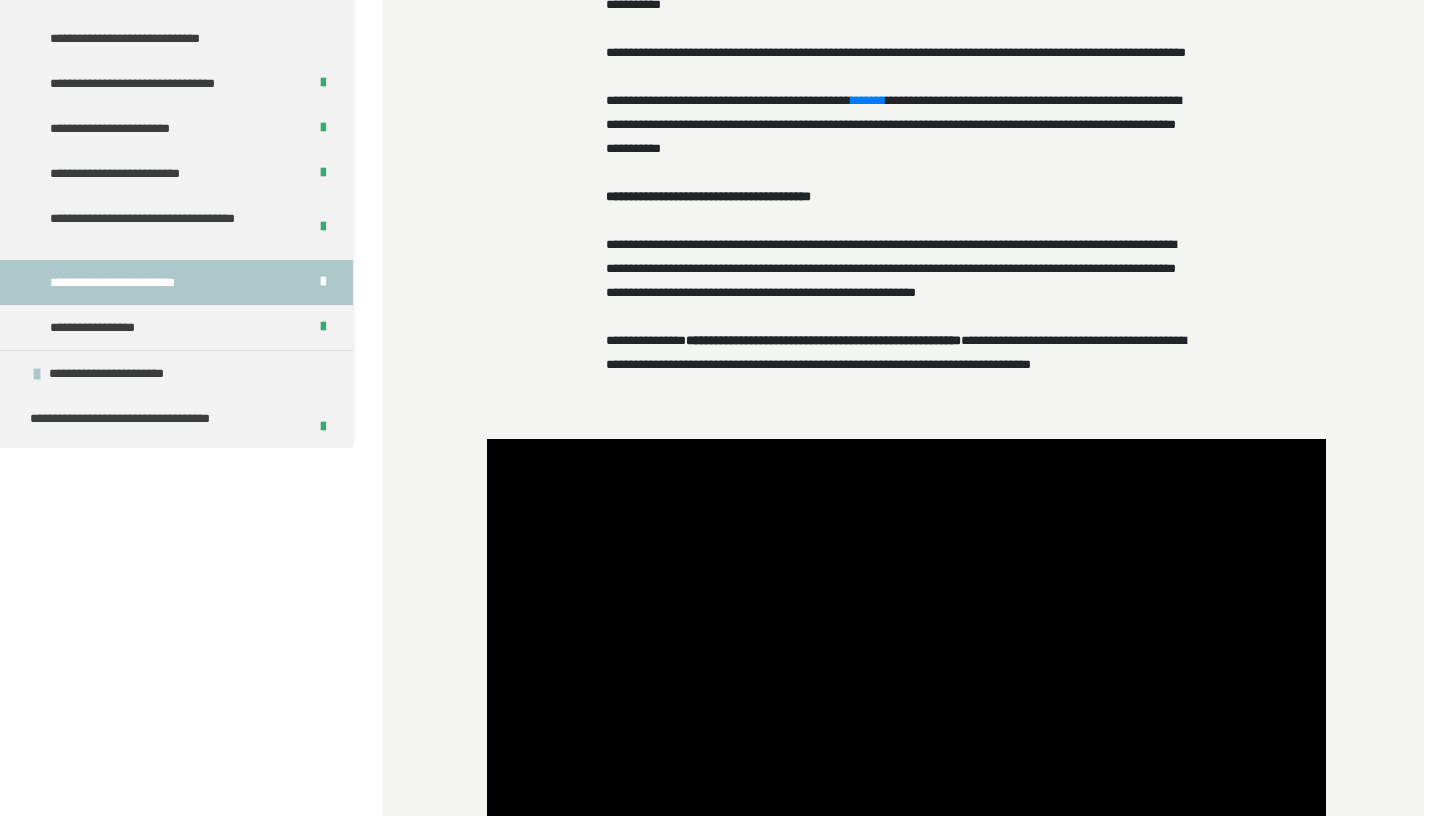 scroll, scrollTop: -25, scrollLeft: 0, axis: vertical 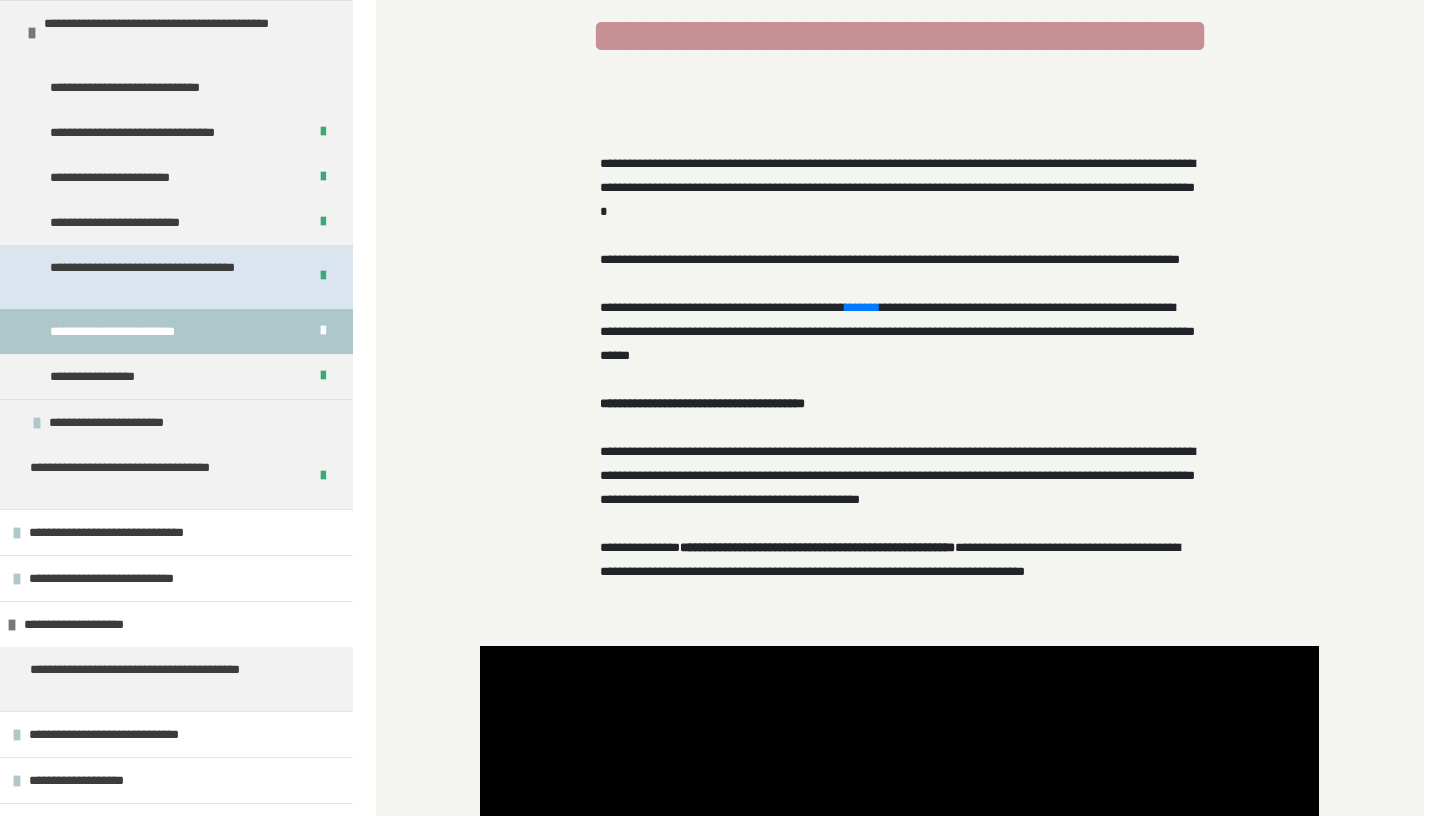 click on "**********" at bounding box center [170, 277] 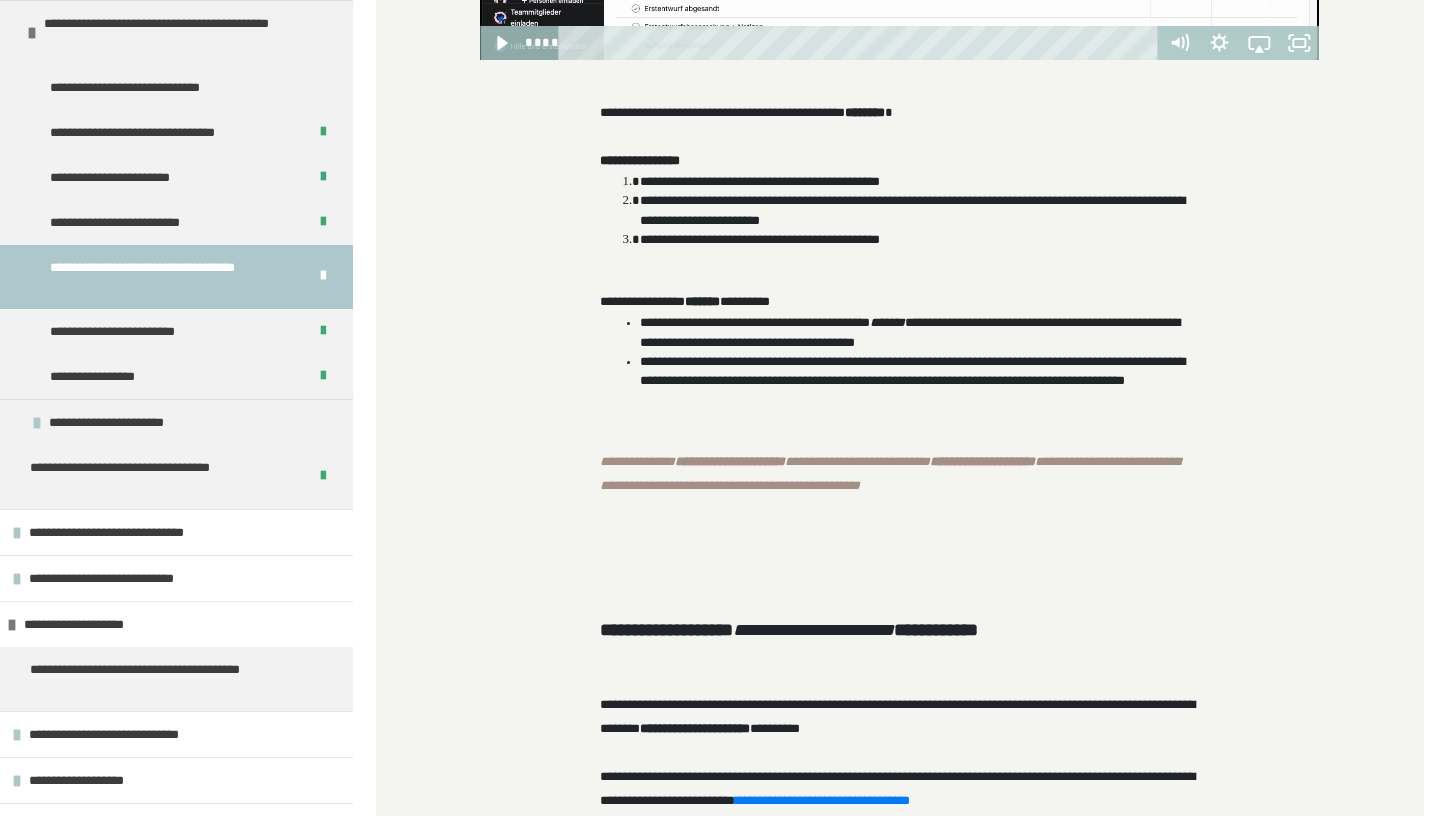 scroll, scrollTop: 1266, scrollLeft: 0, axis: vertical 